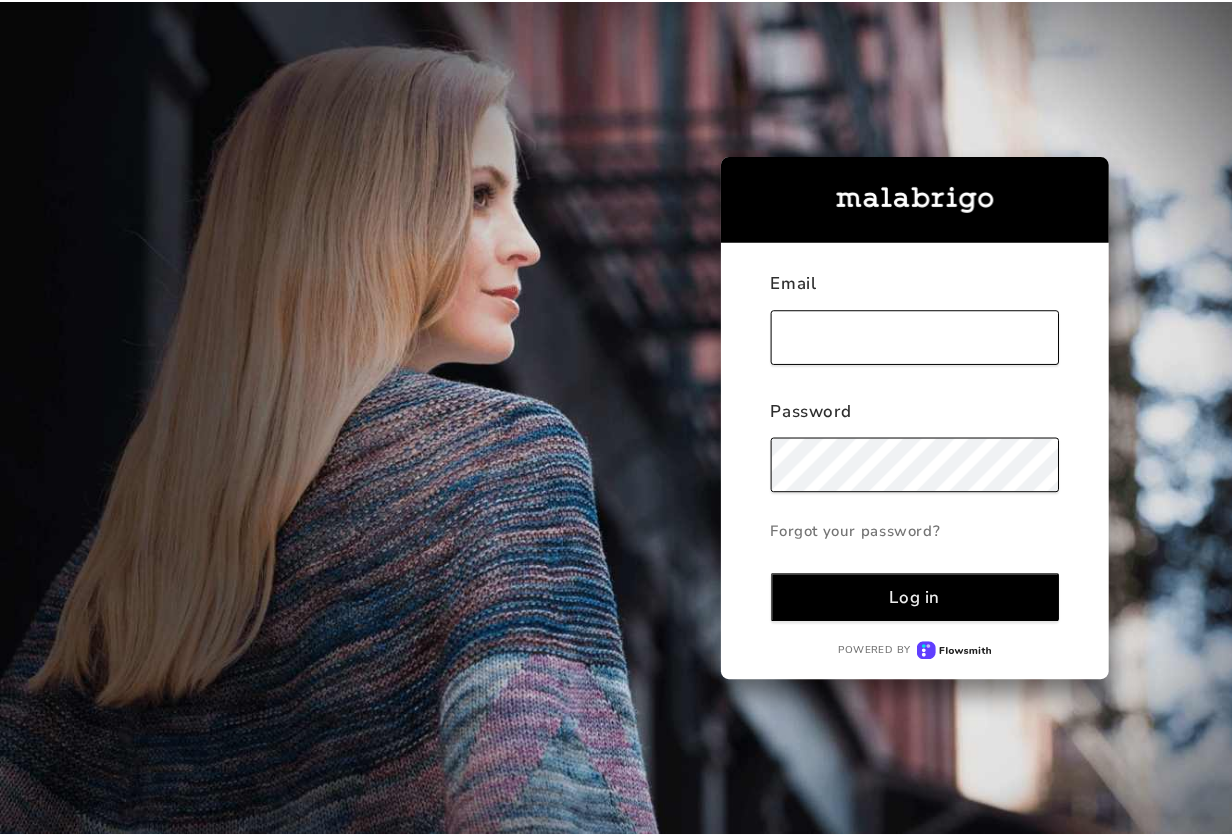 scroll, scrollTop: 0, scrollLeft: 0, axis: both 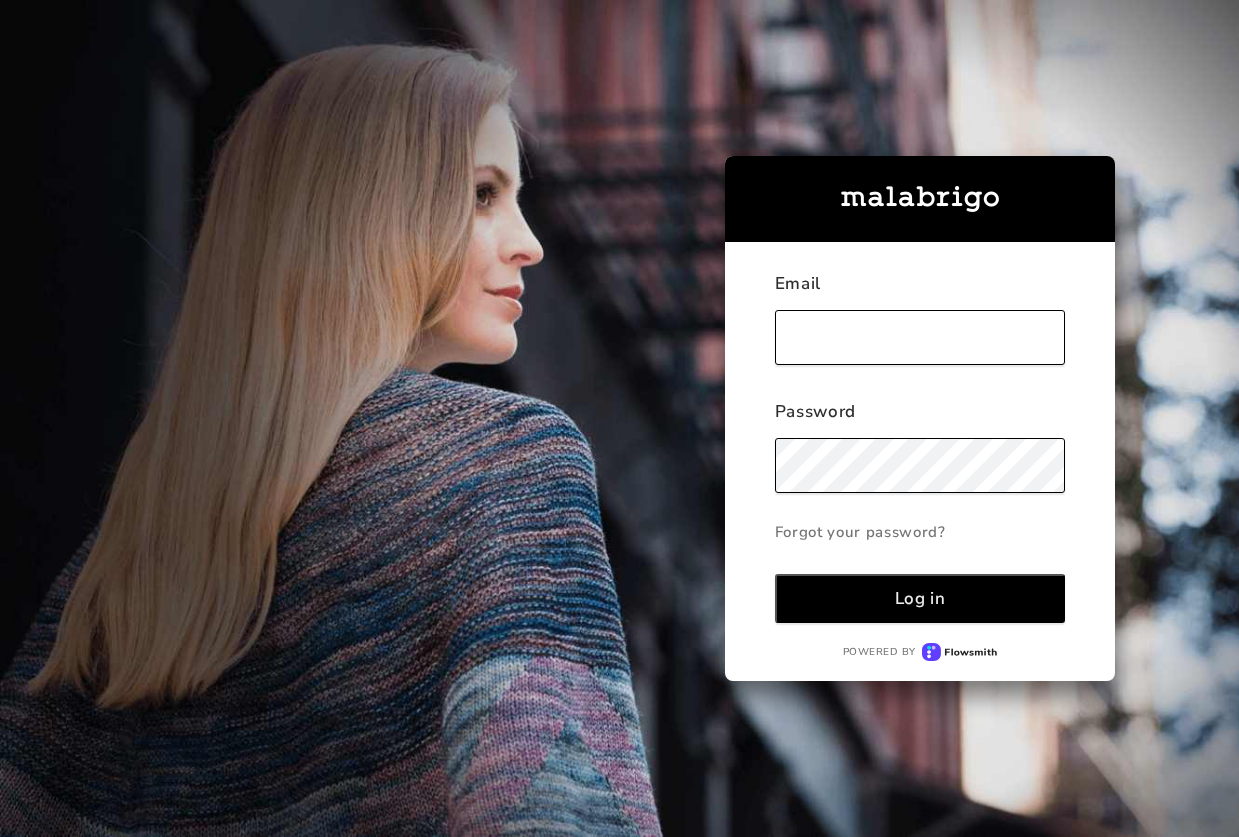 type on "[EMAIL]" 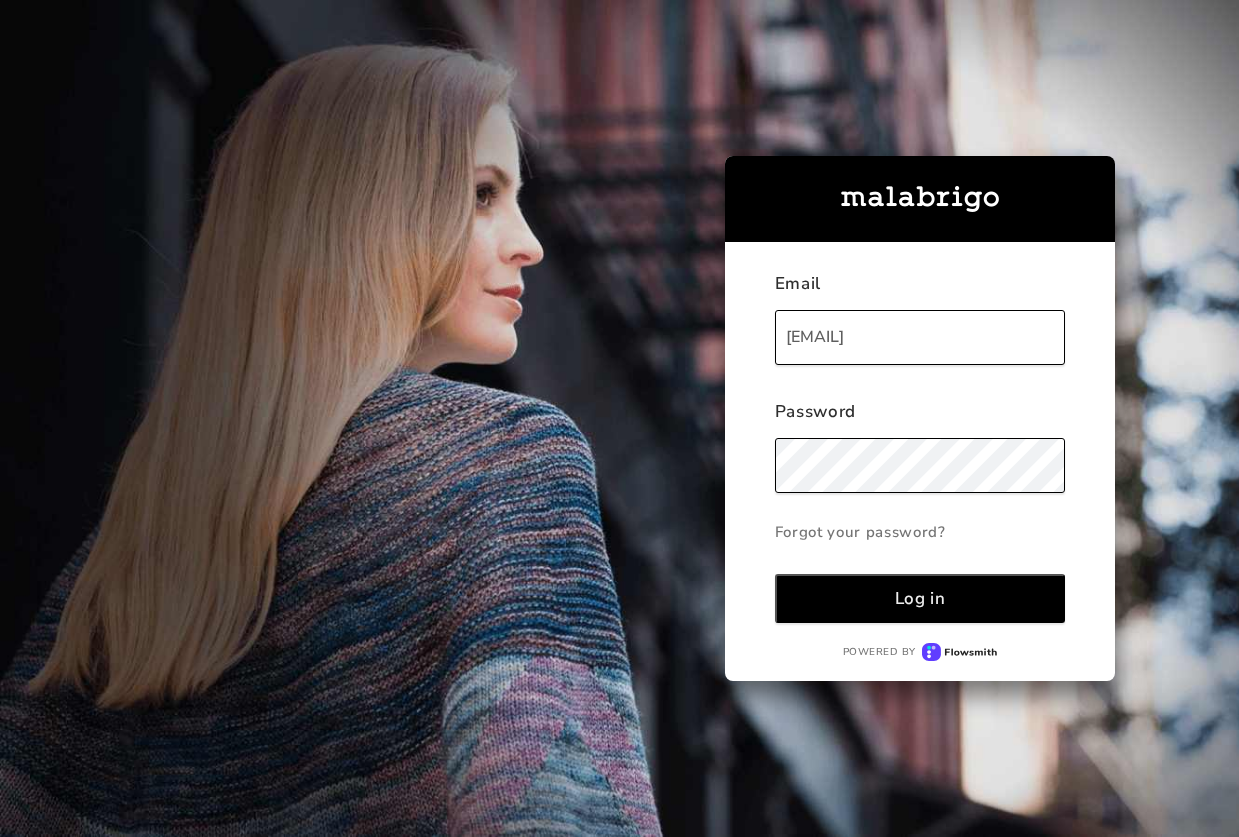 click on "Log in" at bounding box center [920, 598] 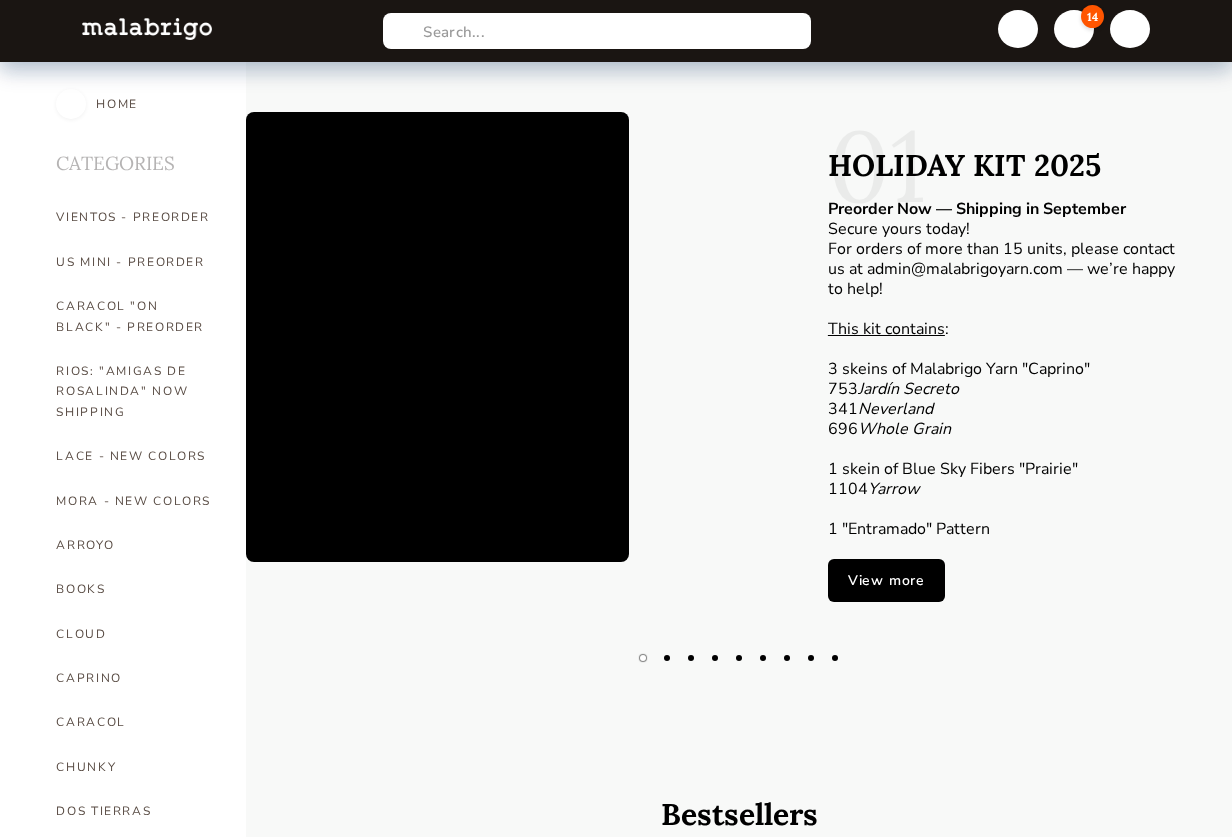 scroll, scrollTop: 0, scrollLeft: 0, axis: both 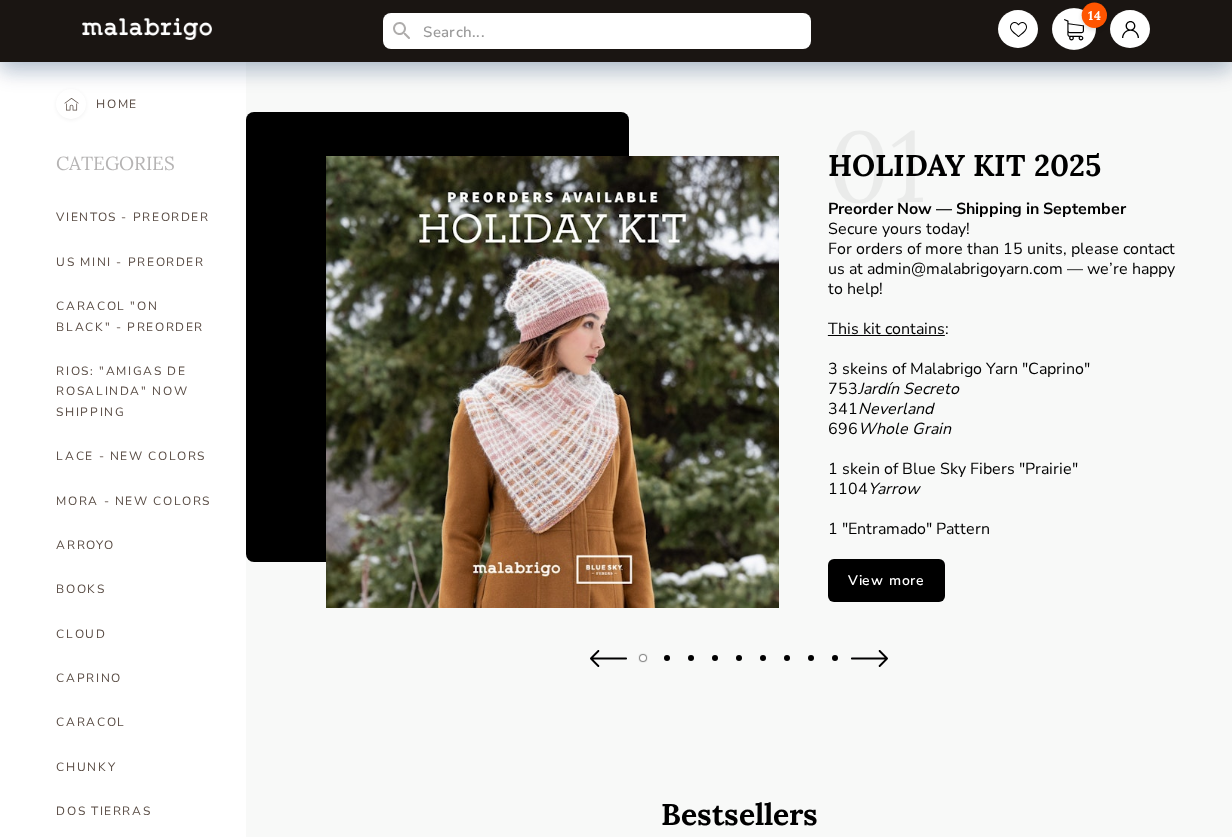 click on "14" at bounding box center (1074, 29) 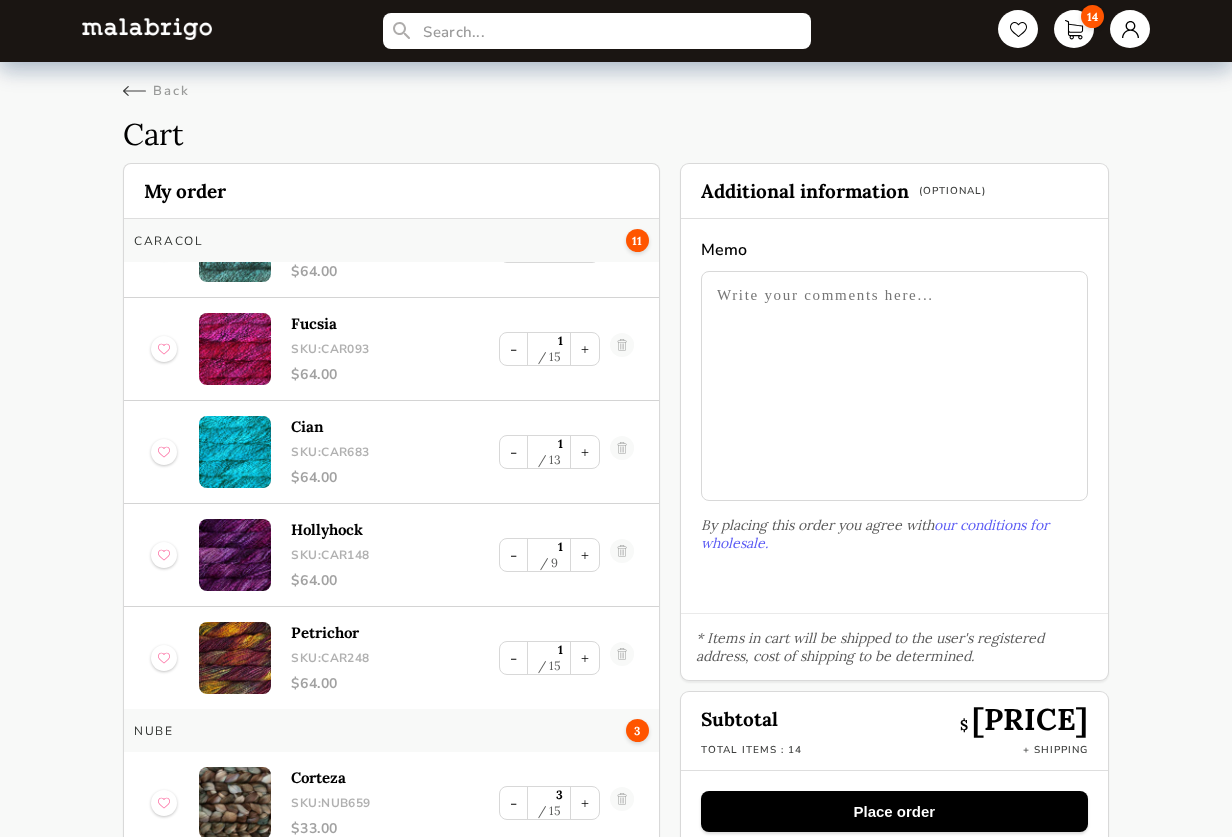 scroll, scrollTop: 477, scrollLeft: 0, axis: vertical 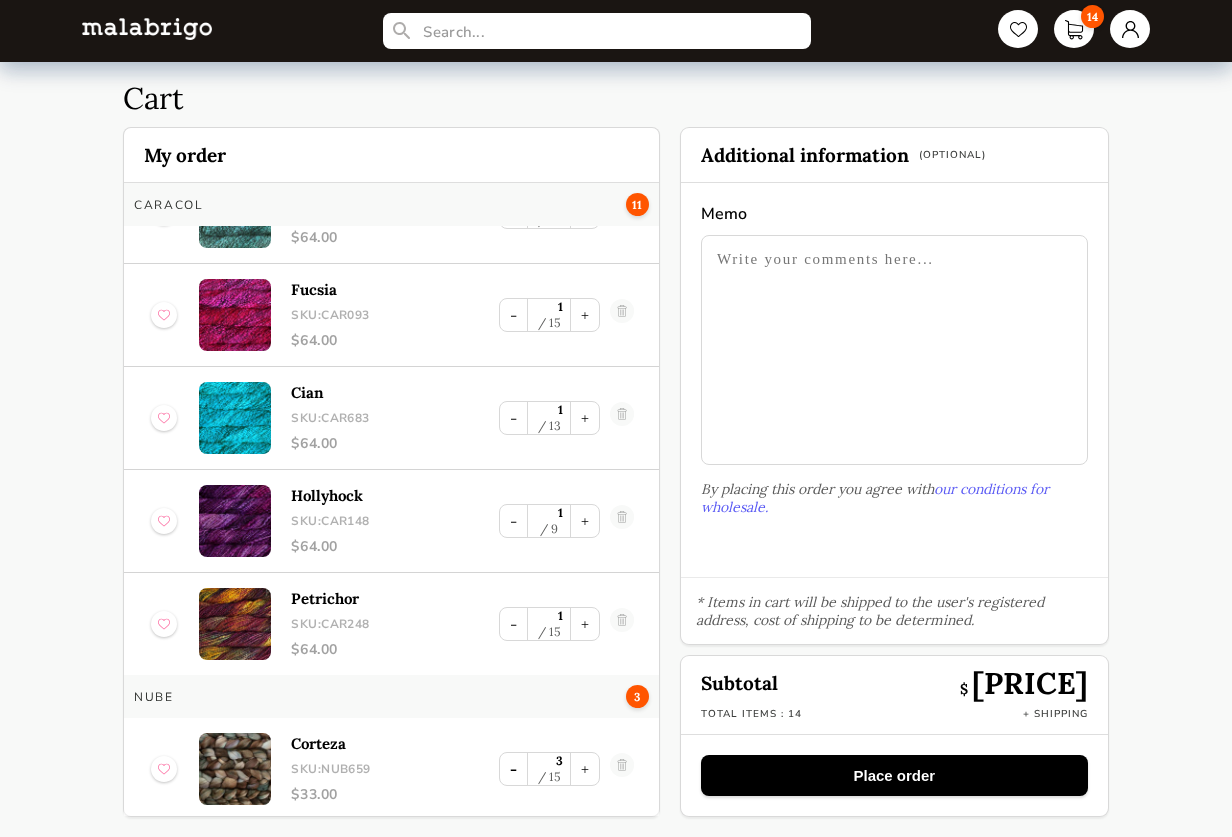 click on "-" at bounding box center (513, 769) 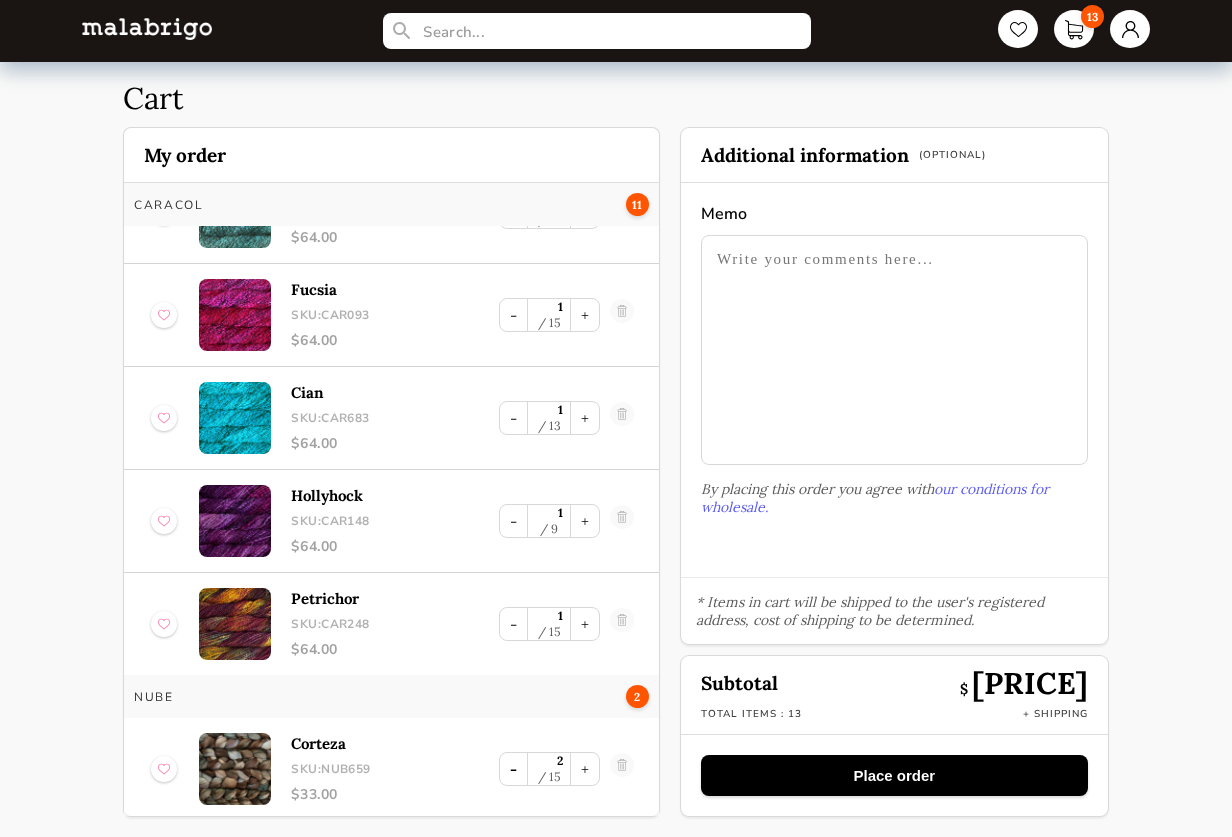 click on "-" at bounding box center (513, 769) 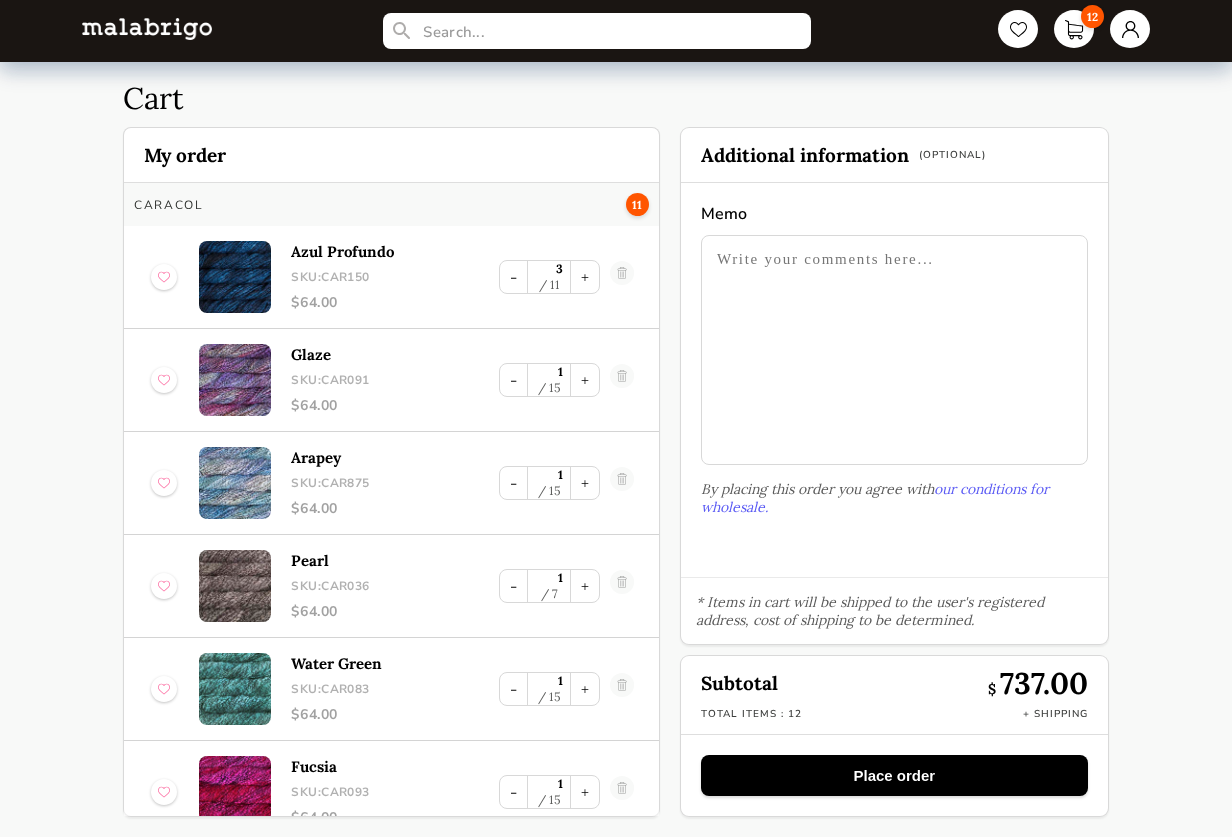scroll, scrollTop: 0, scrollLeft: 0, axis: both 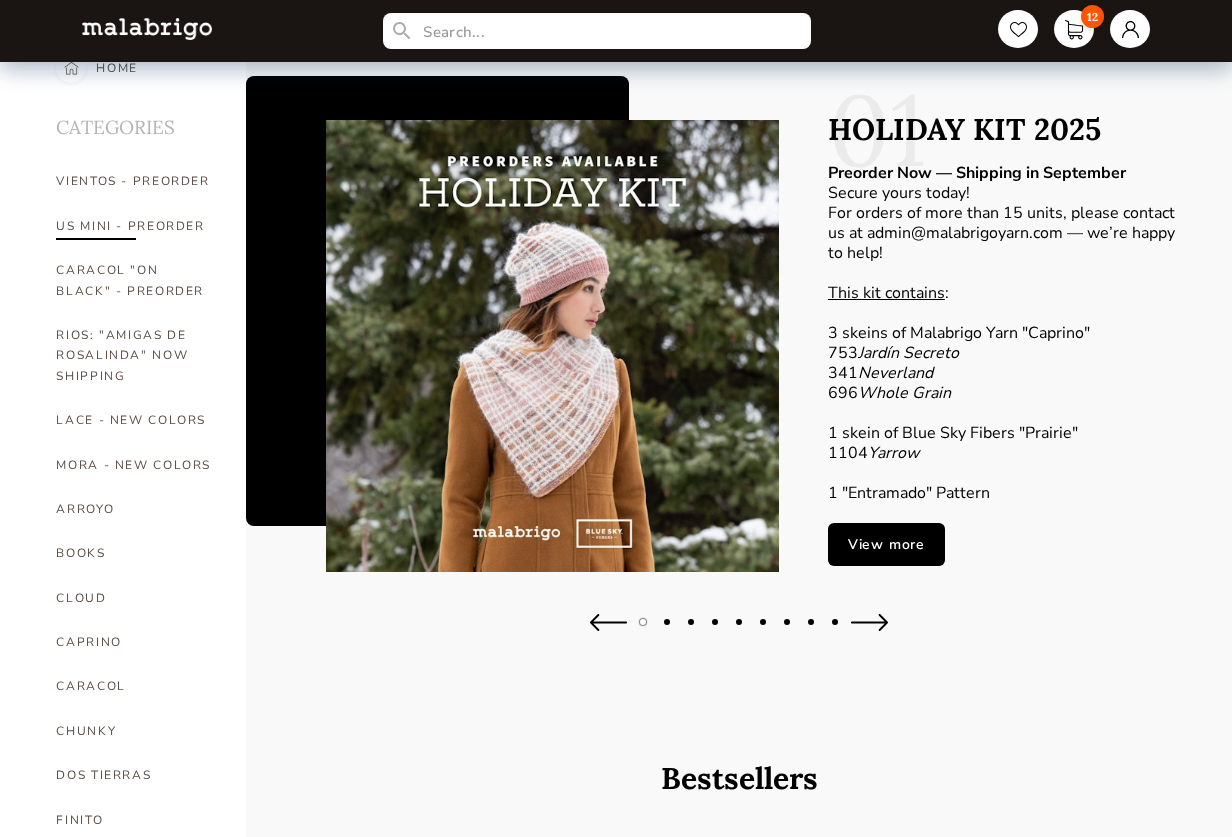 click on "US MINI - PREORDER" at bounding box center (136, 226) 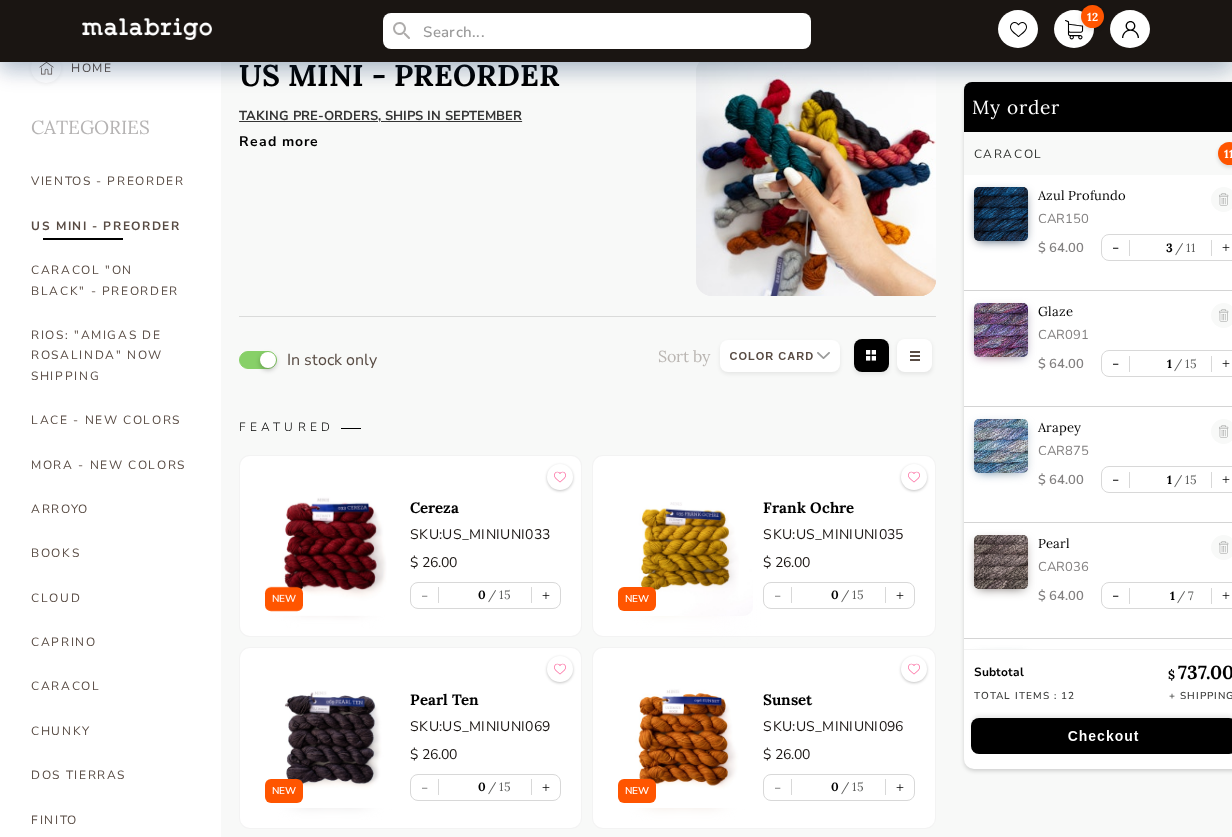 click on "US MINI - PREORDER" at bounding box center [111, 226] 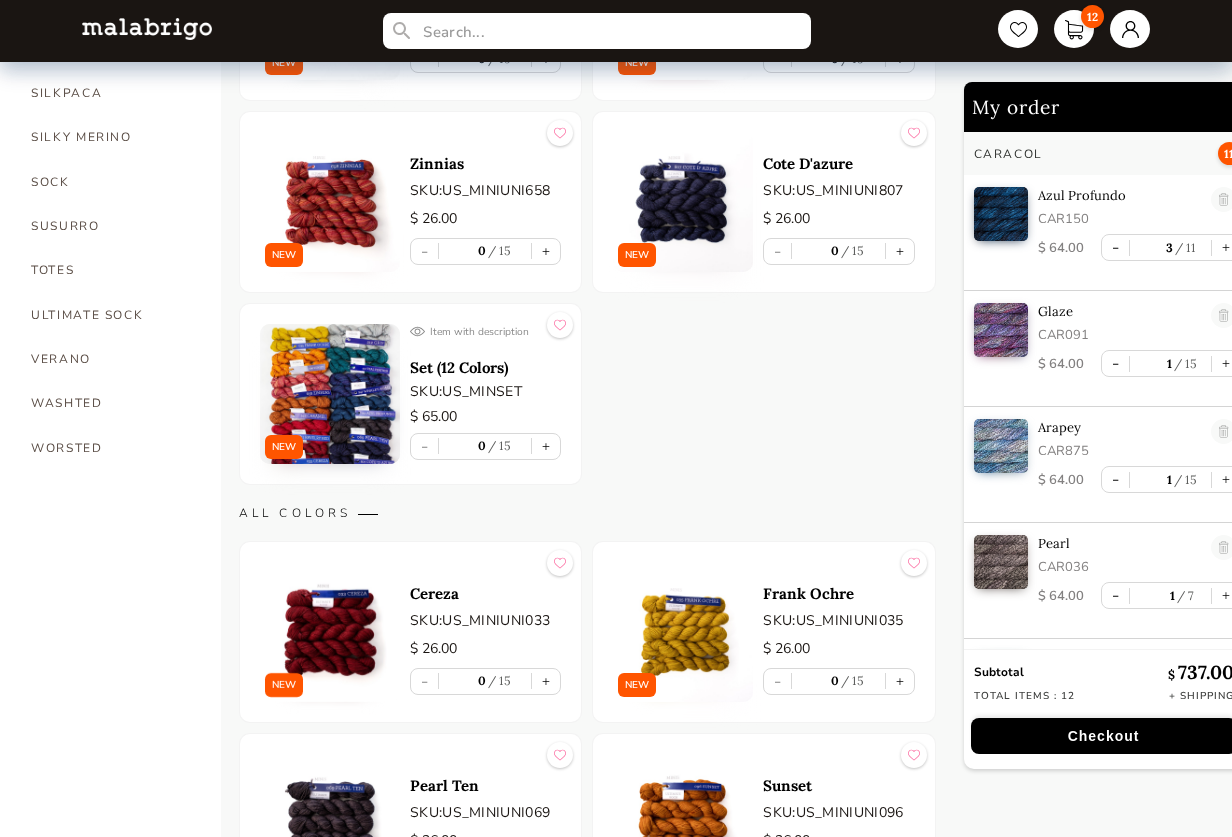 scroll, scrollTop: 1326, scrollLeft: 0, axis: vertical 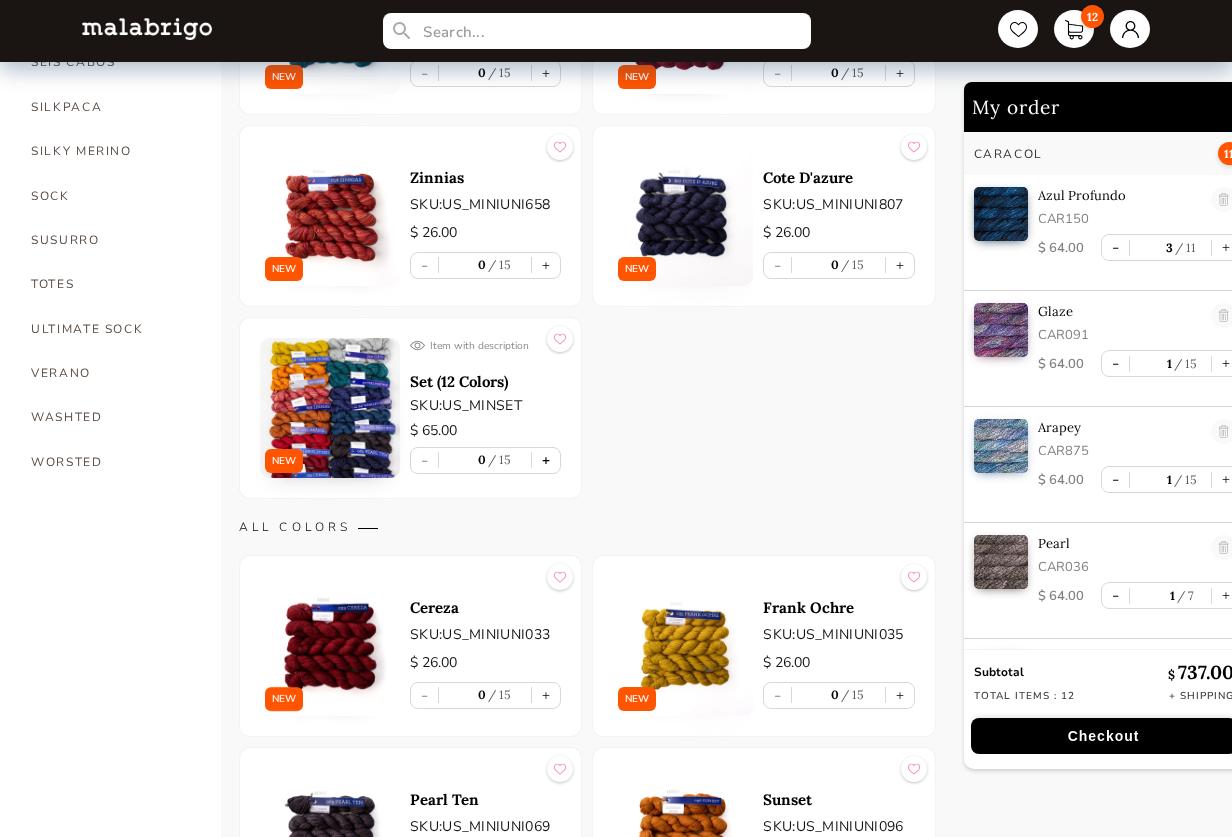 click on "+" at bounding box center (546, 460) 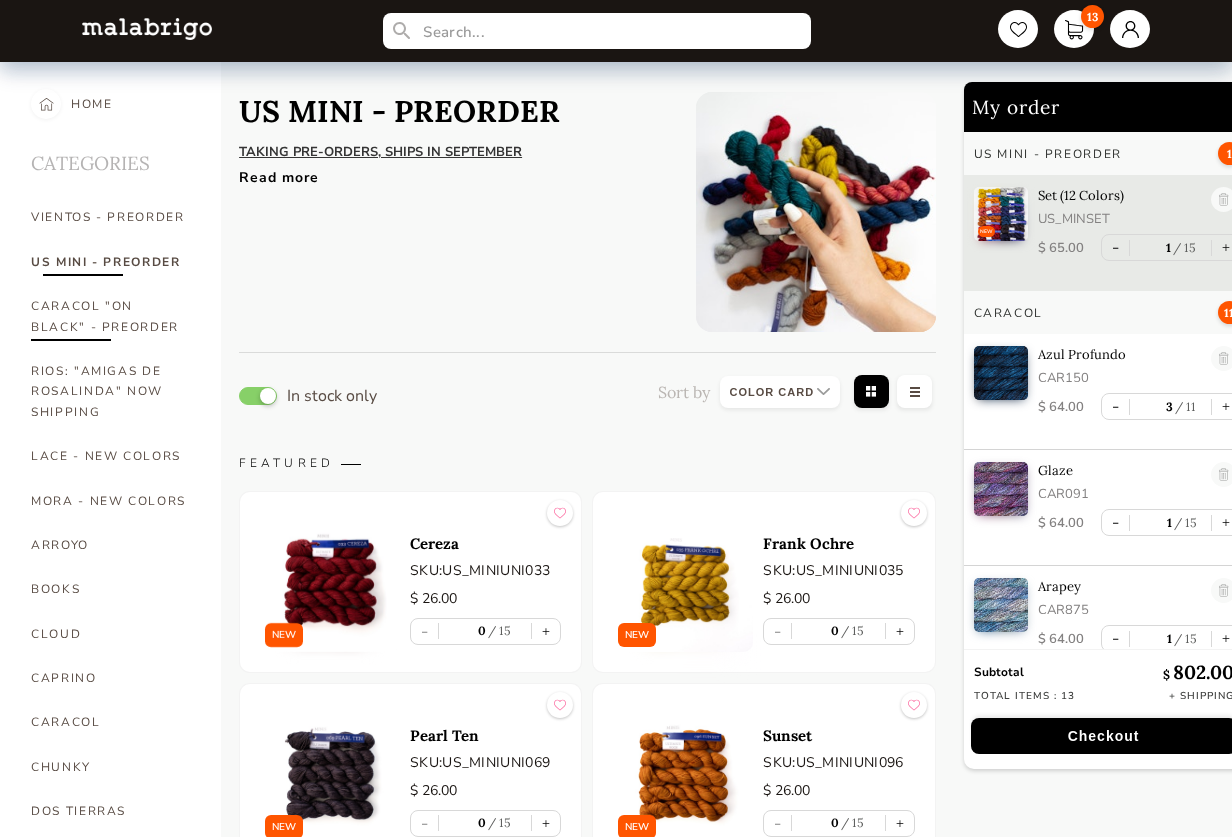 scroll, scrollTop: 0, scrollLeft: 0, axis: both 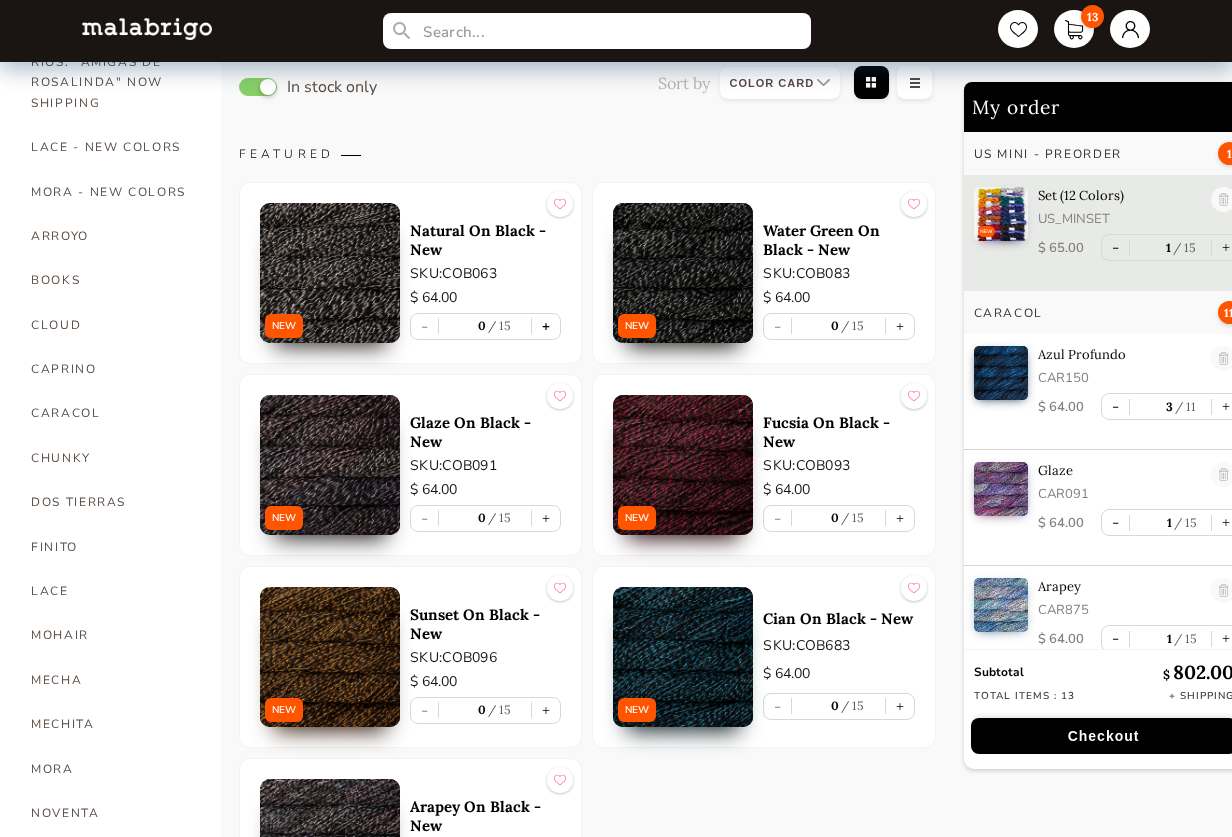 click on "+" at bounding box center (546, 326) 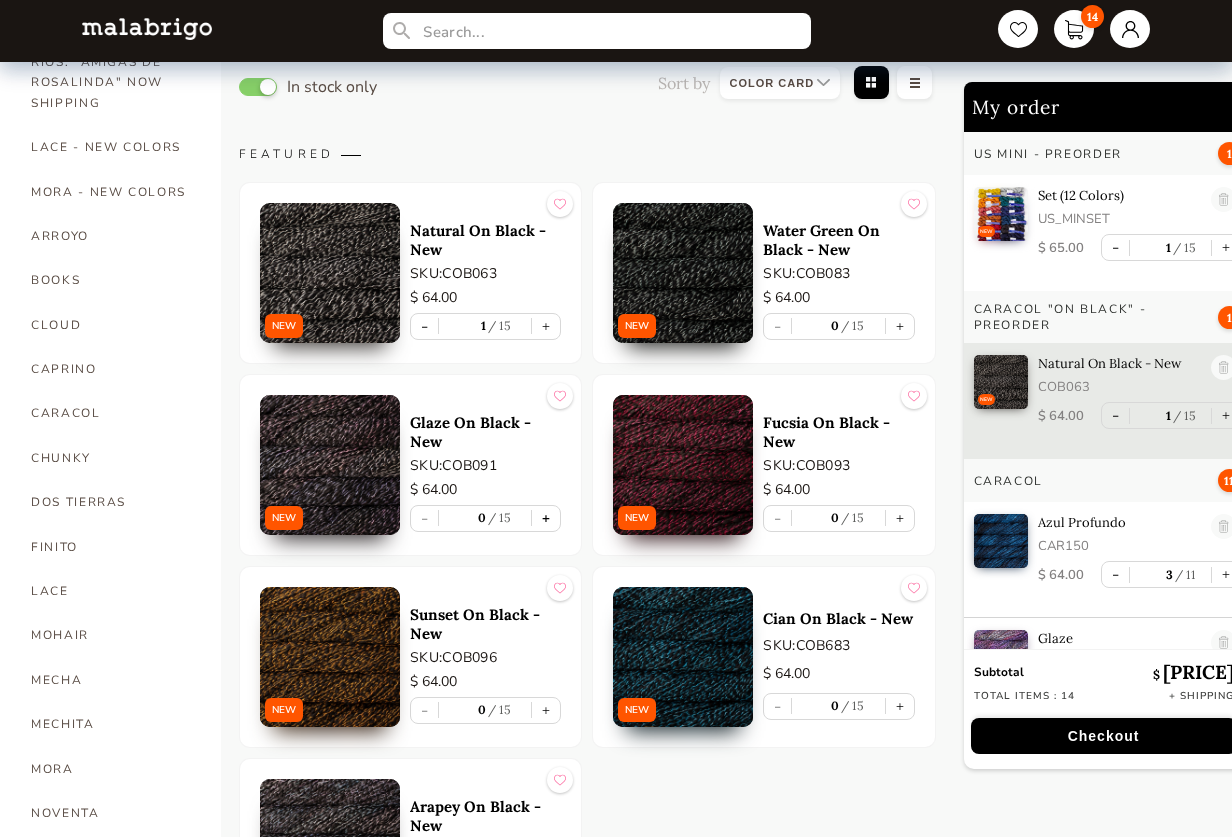 click on "+" at bounding box center [546, 518] 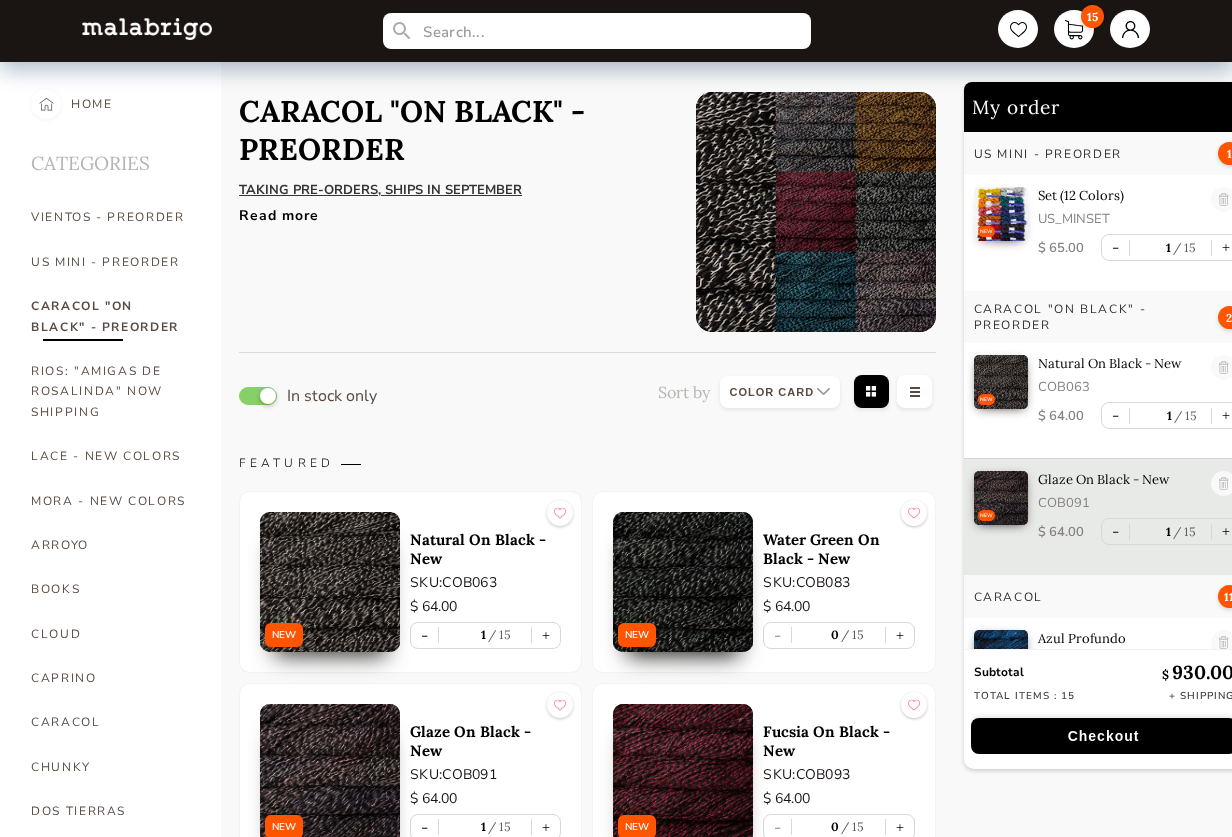 scroll, scrollTop: 0, scrollLeft: 0, axis: both 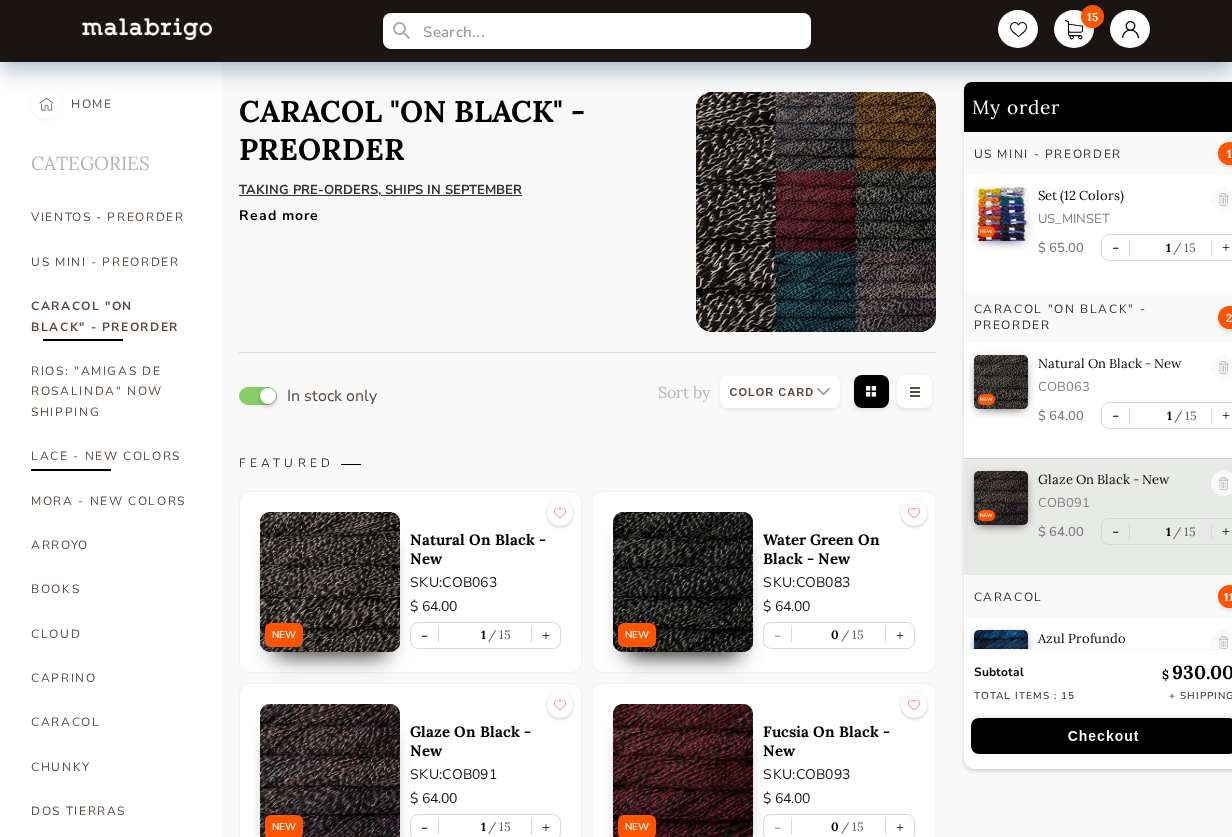 click on "LACE - NEW COLORS" at bounding box center [111, 456] 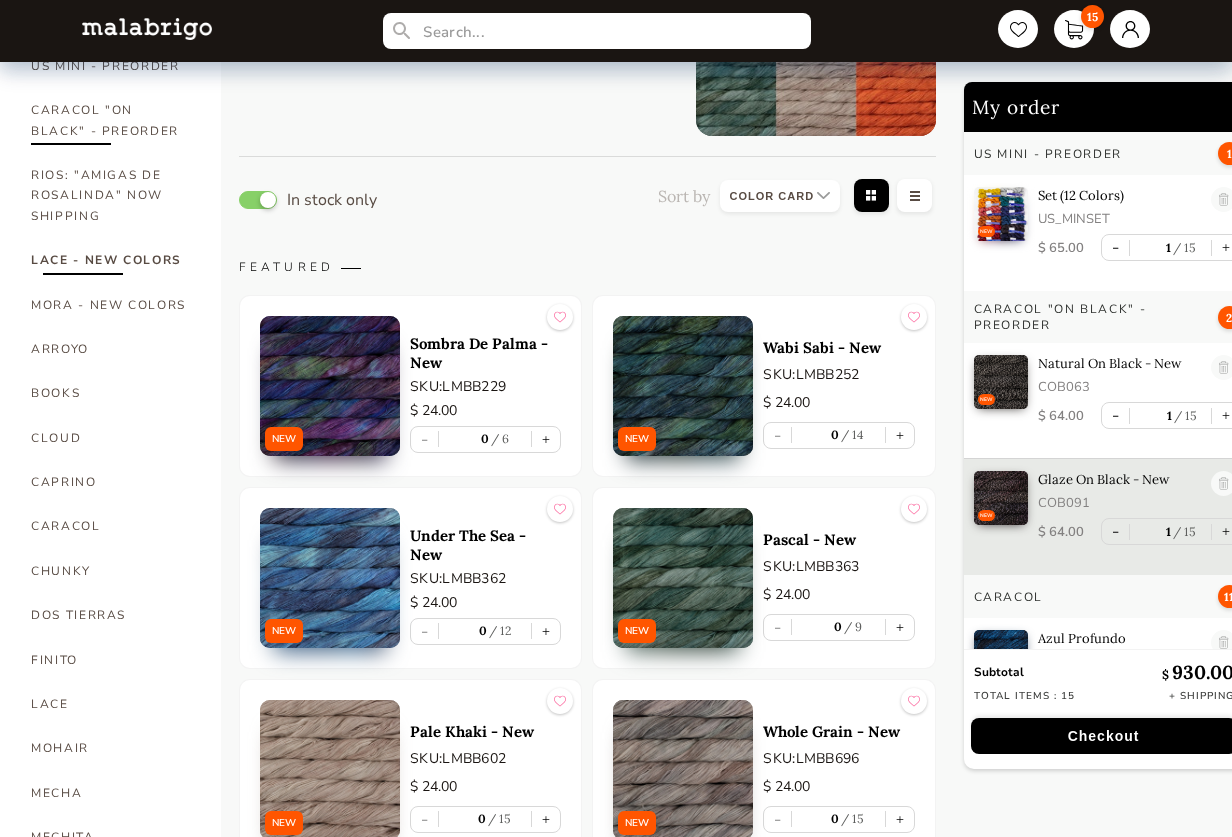 scroll, scrollTop: 203, scrollLeft: 0, axis: vertical 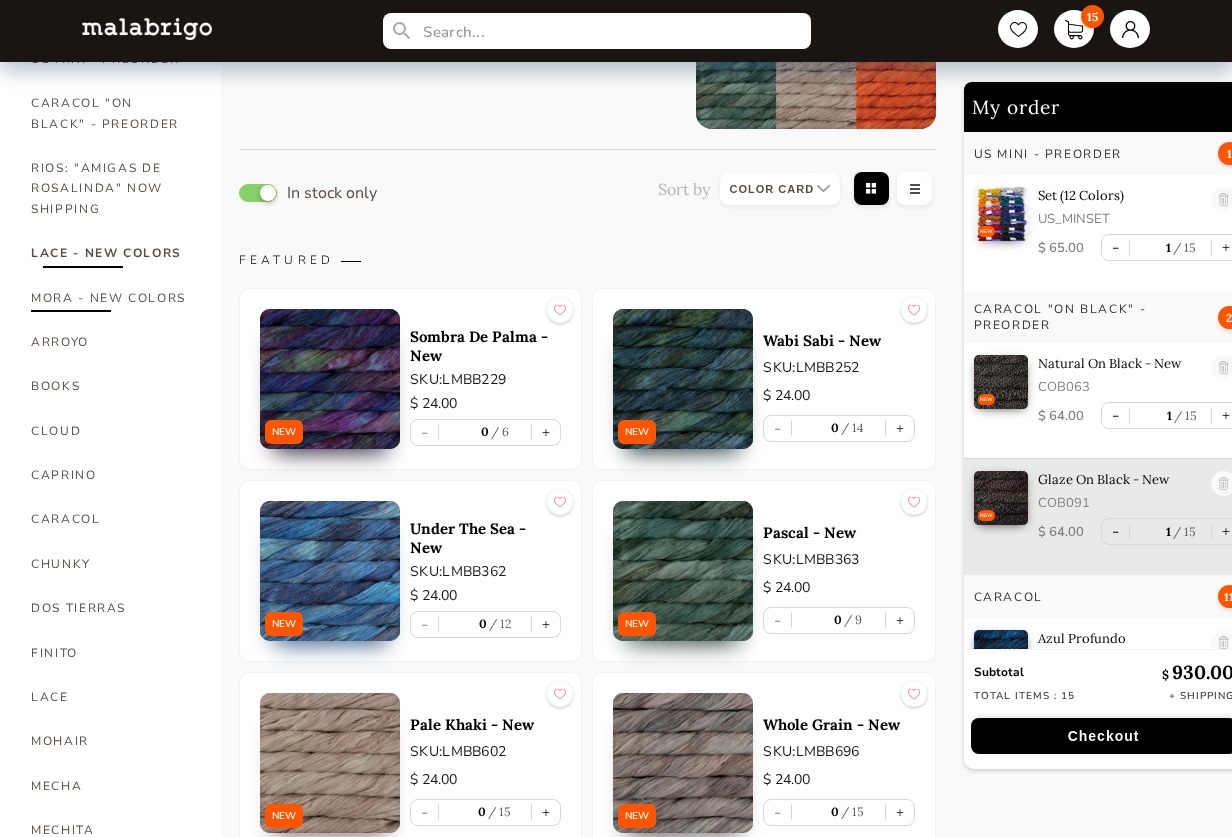 click on "MORA - NEW COLORS" at bounding box center [111, 298] 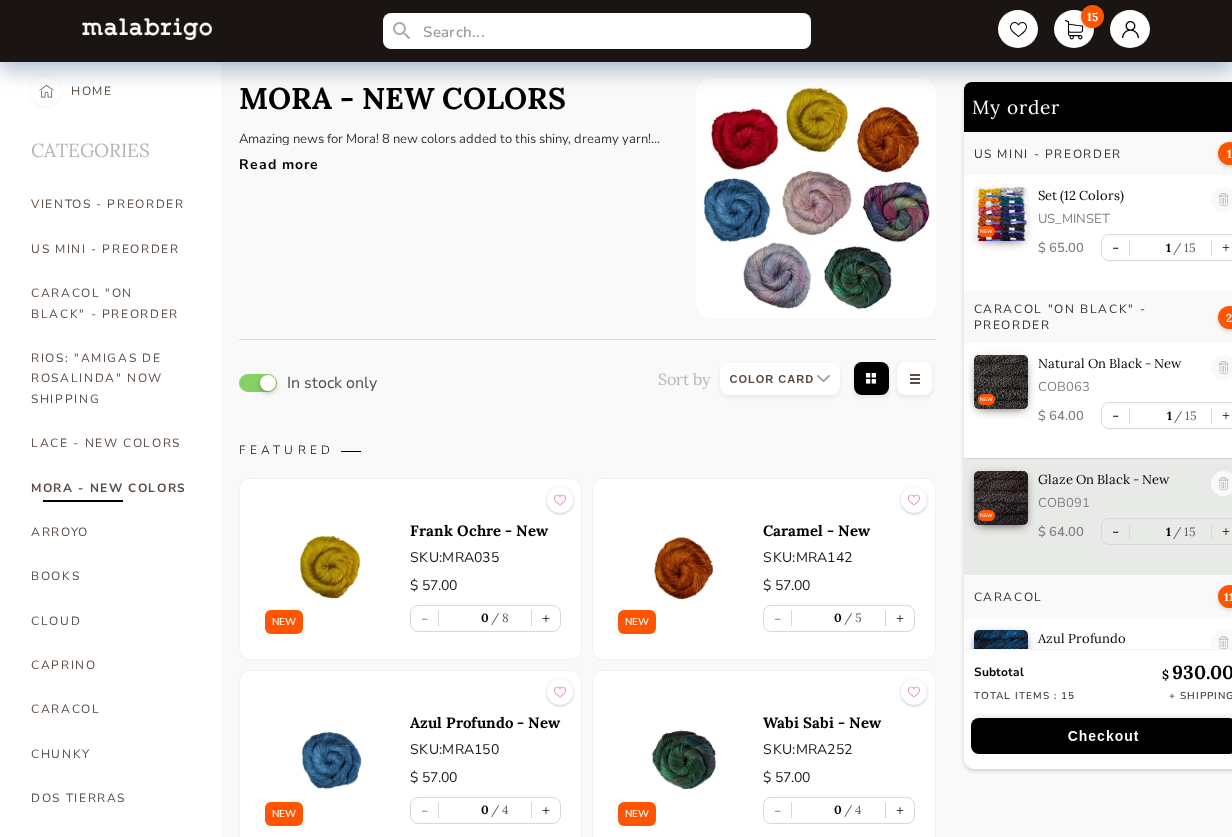 scroll, scrollTop: 14, scrollLeft: 0, axis: vertical 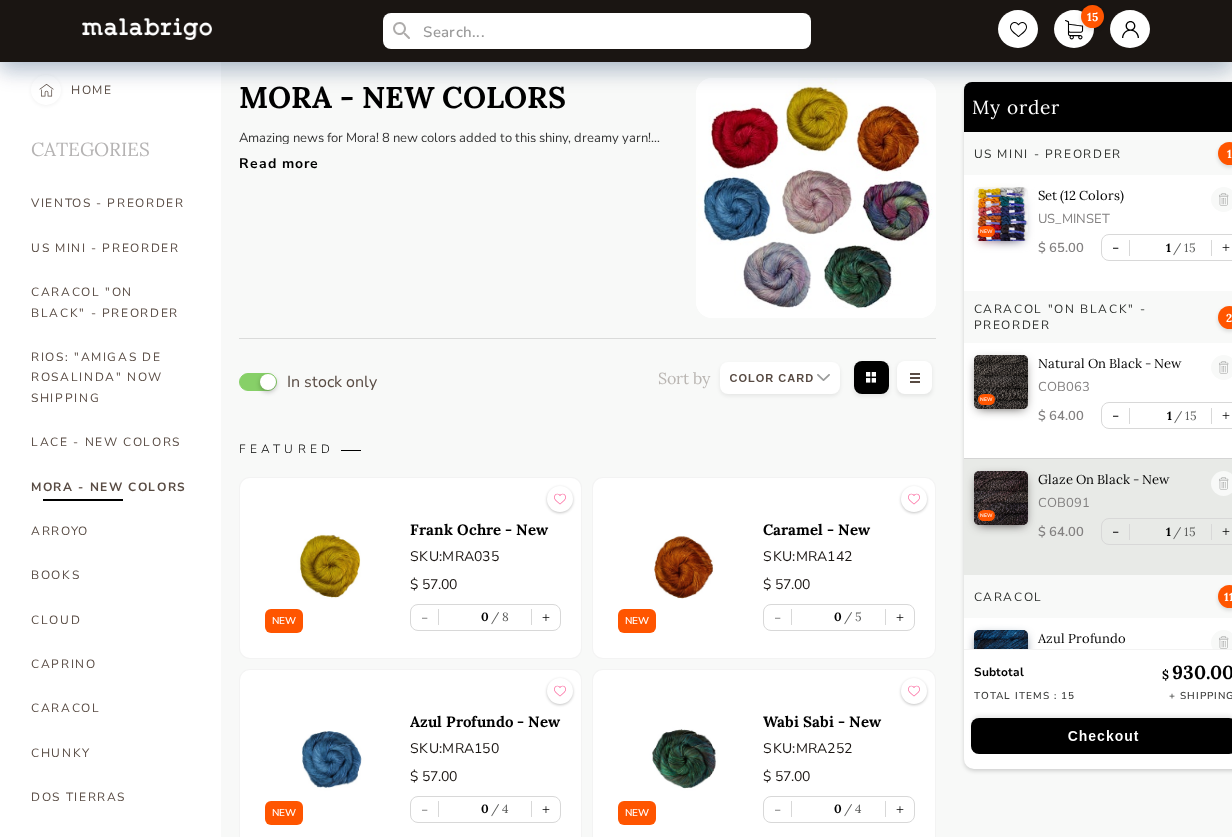 click at bounding box center [330, 568] 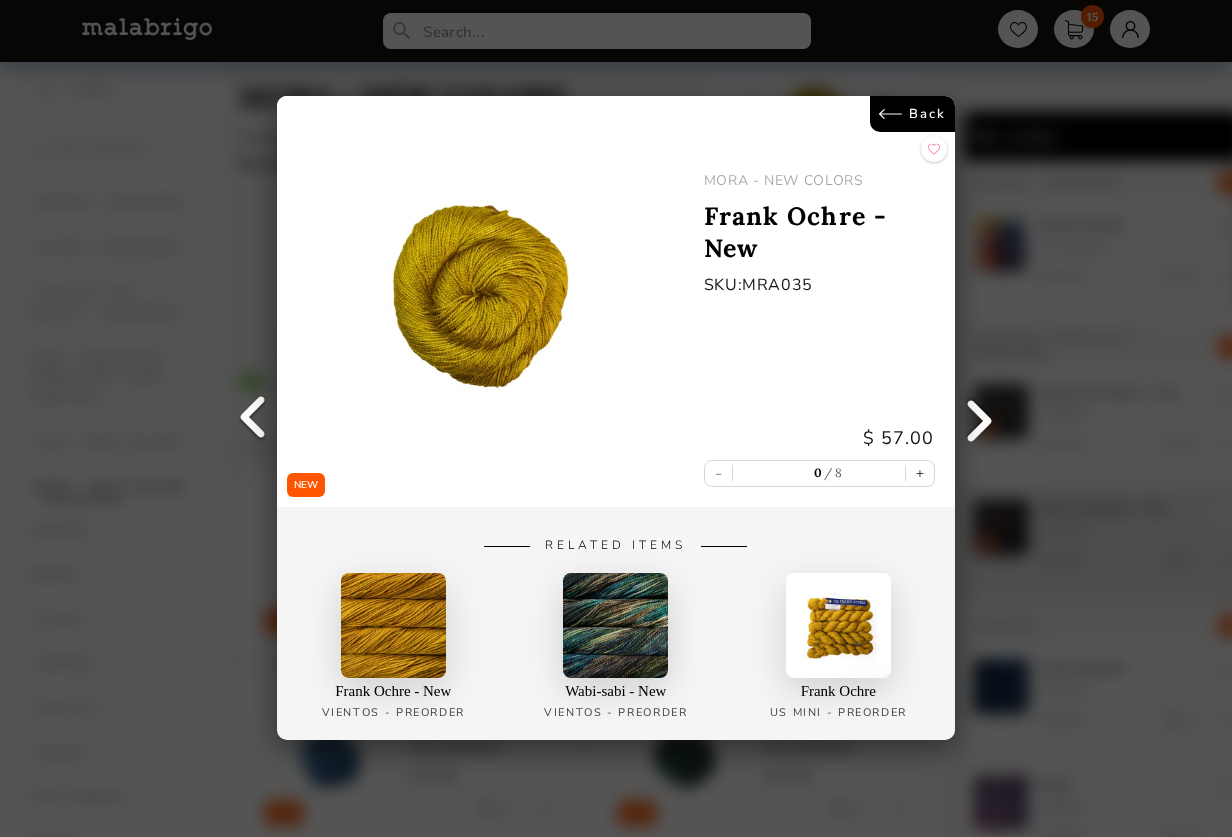 click on "Back" at bounding box center (912, 114) 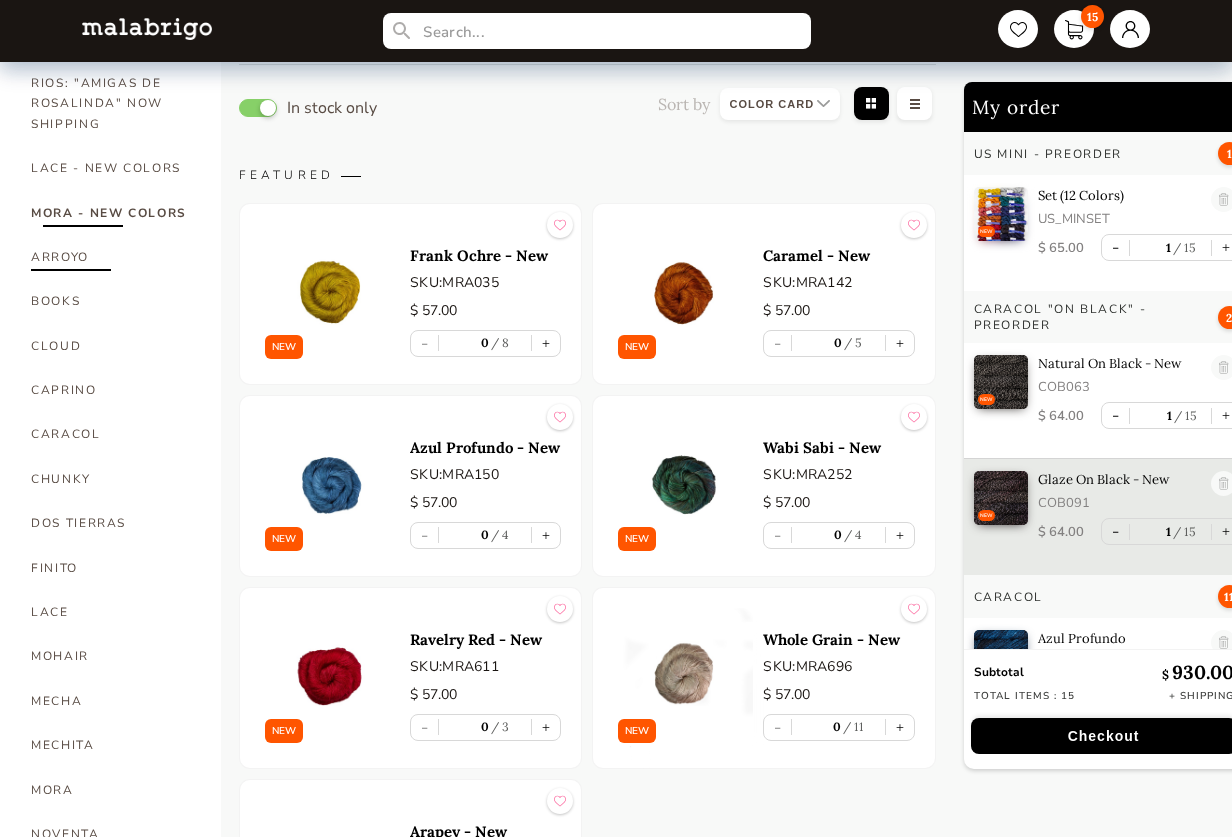 scroll, scrollTop: 292, scrollLeft: 0, axis: vertical 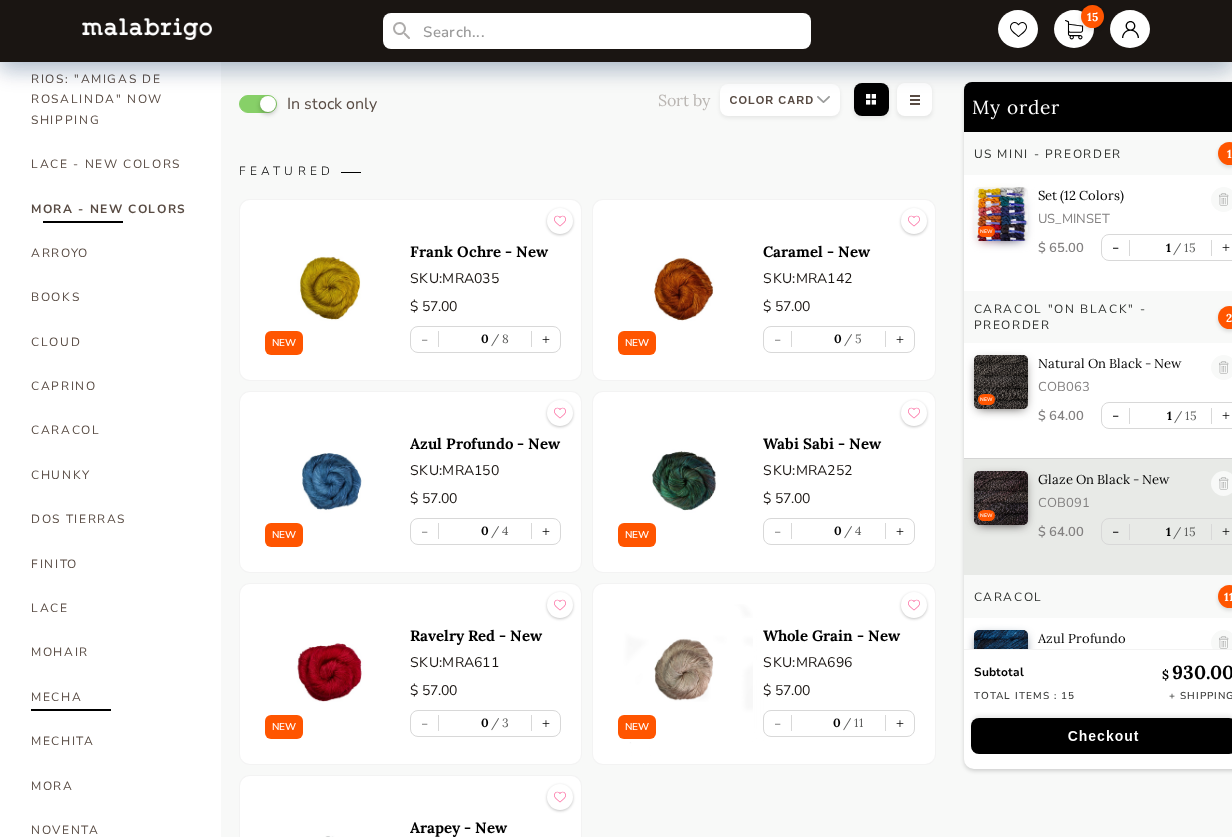 click on "MECHA" at bounding box center [111, 697] 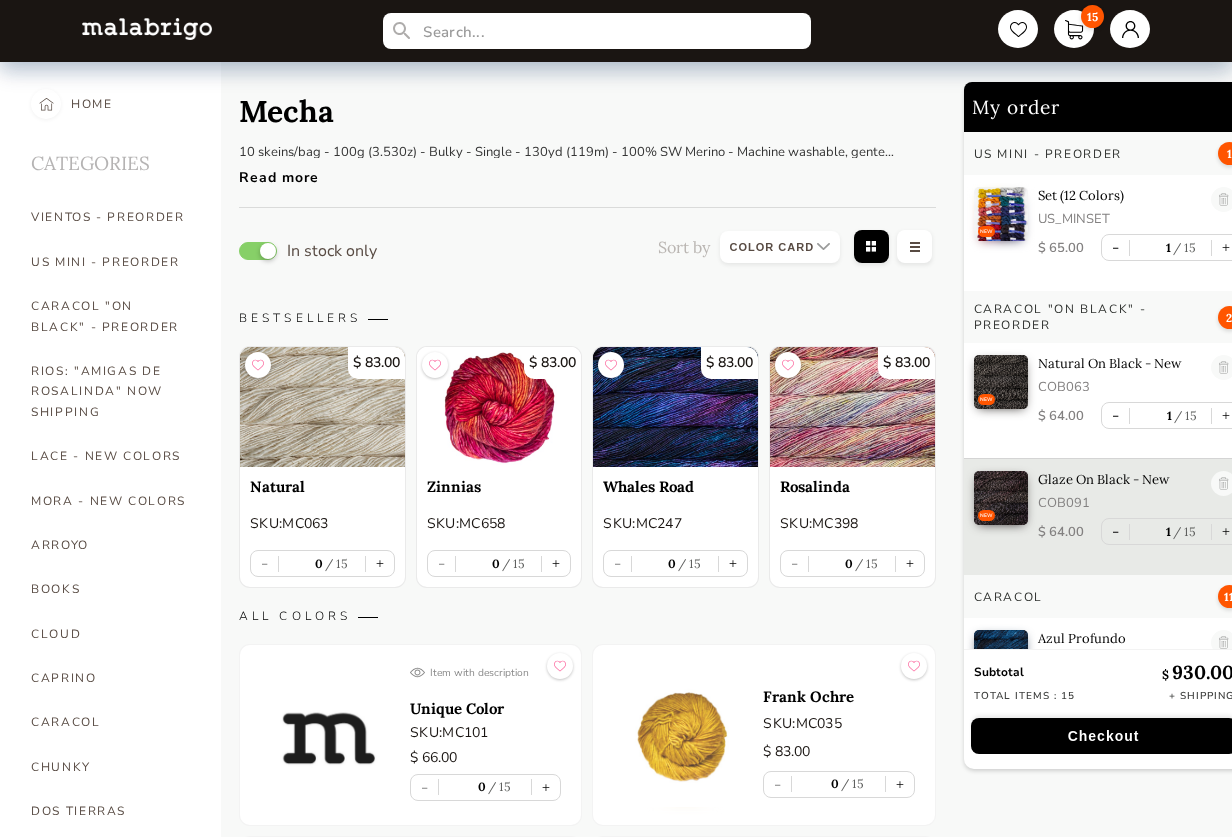 scroll, scrollTop: 0, scrollLeft: 0, axis: both 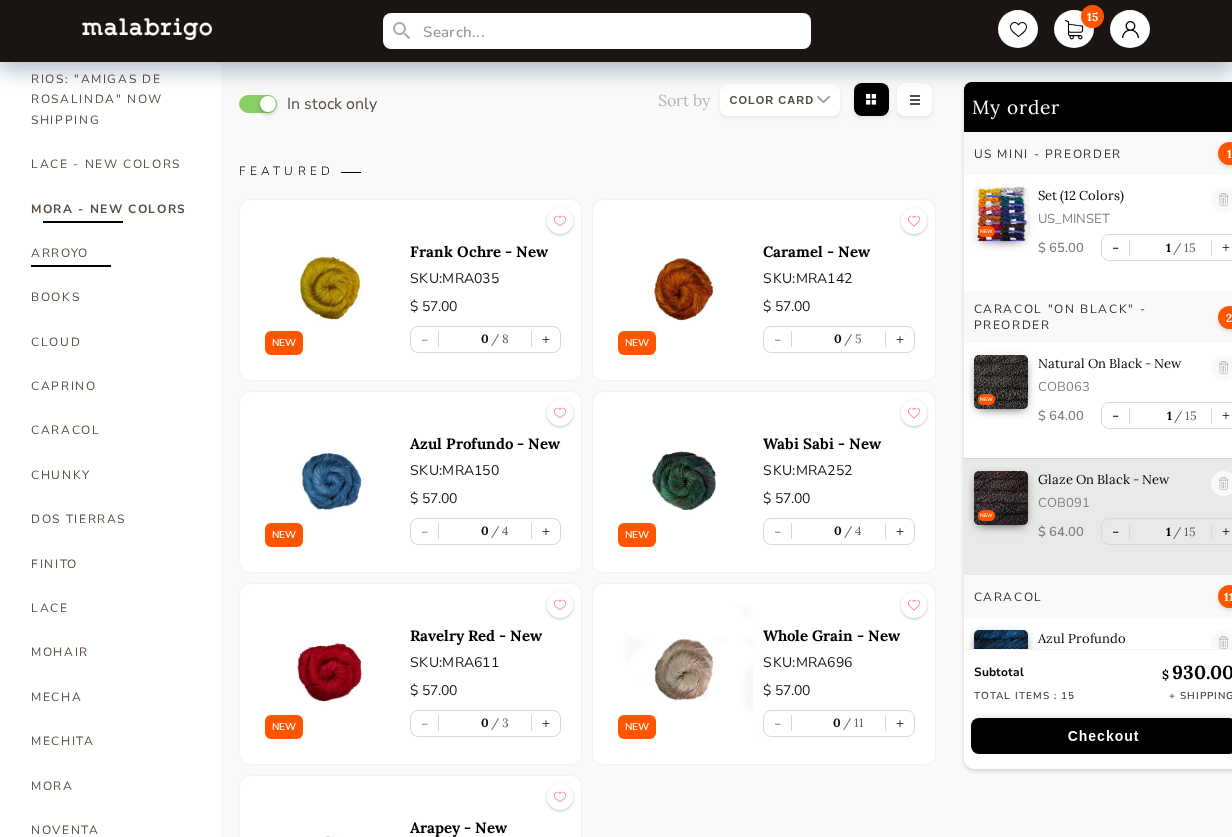 click on "ARROYO" at bounding box center [111, 253] 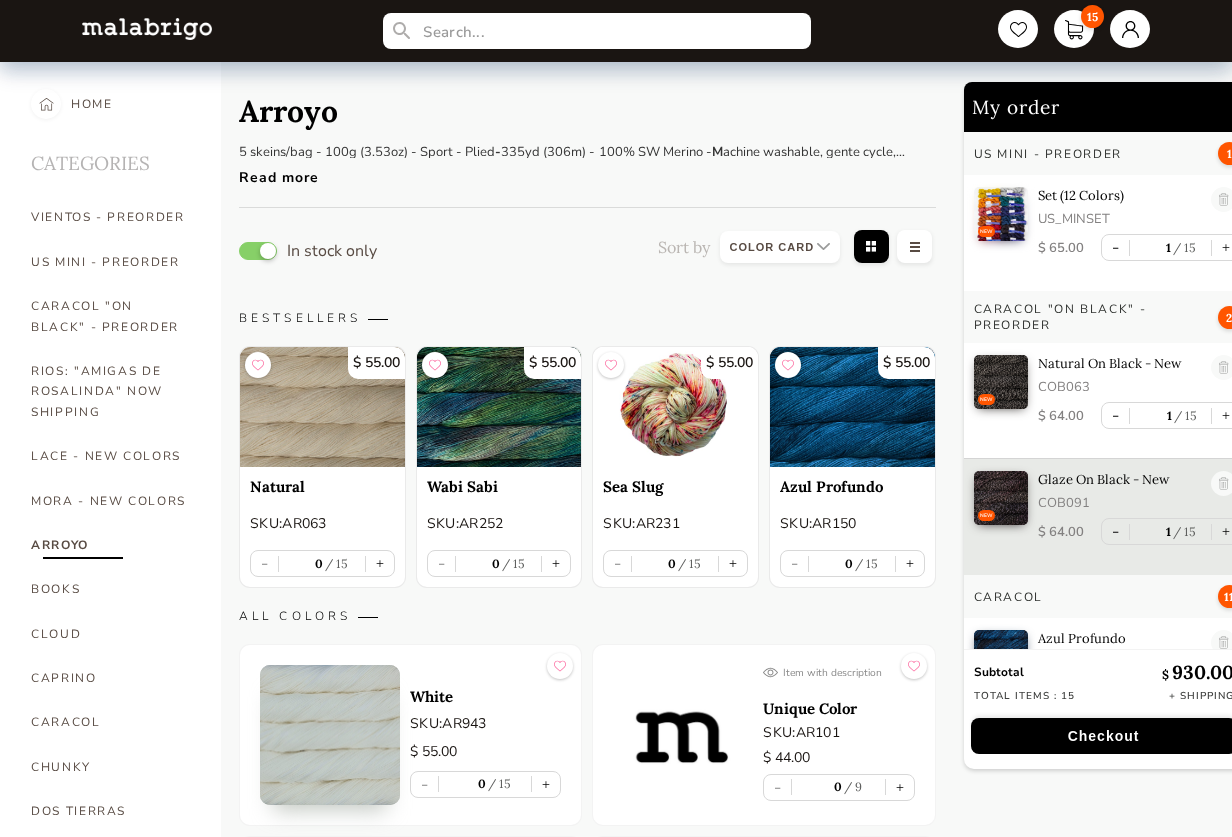 scroll, scrollTop: 0, scrollLeft: 0, axis: both 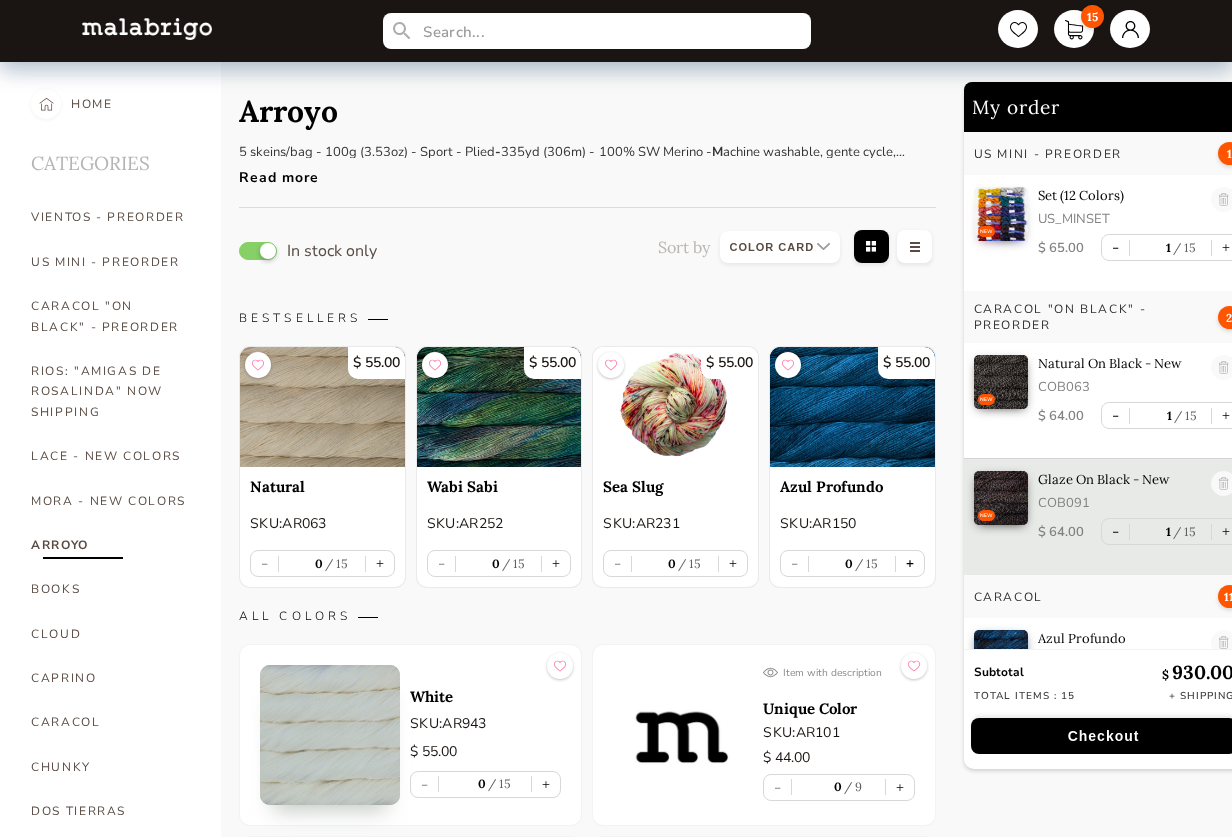click on "+" at bounding box center (910, 563) 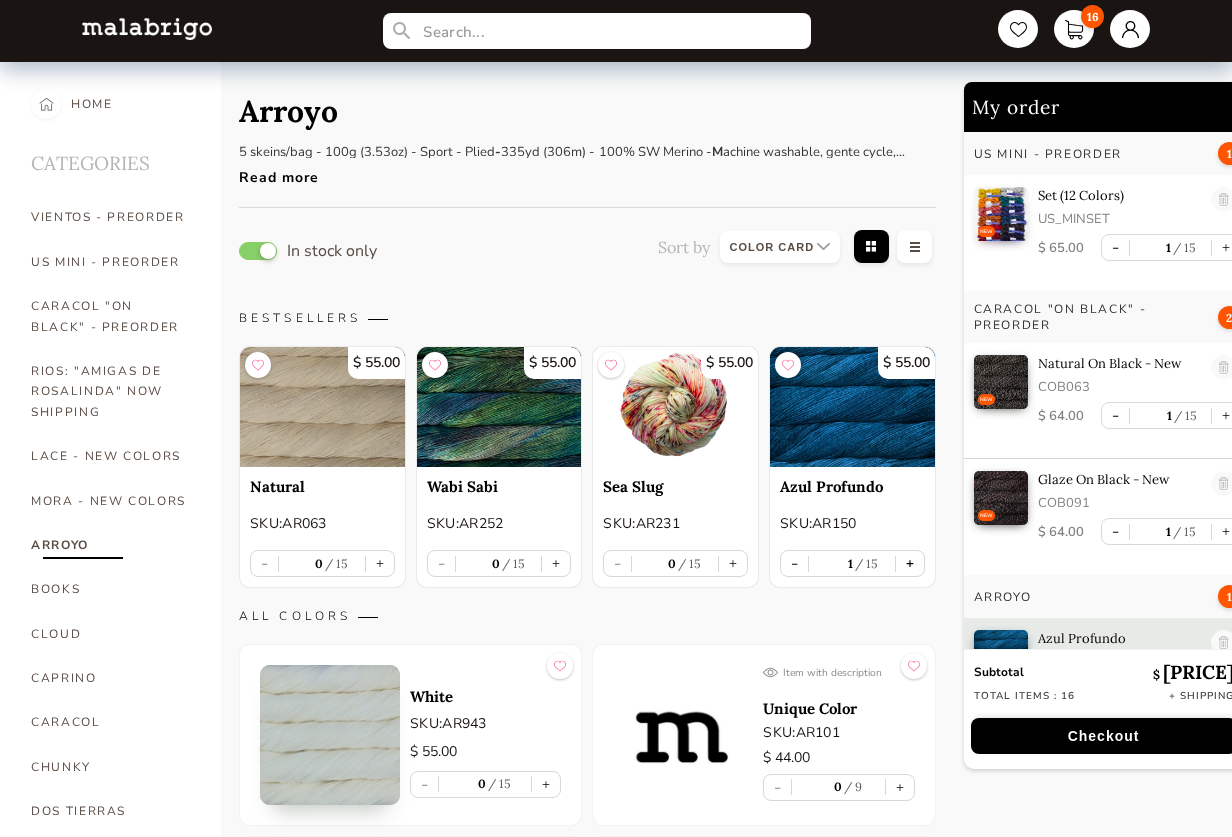 scroll, scrollTop: 62, scrollLeft: 0, axis: vertical 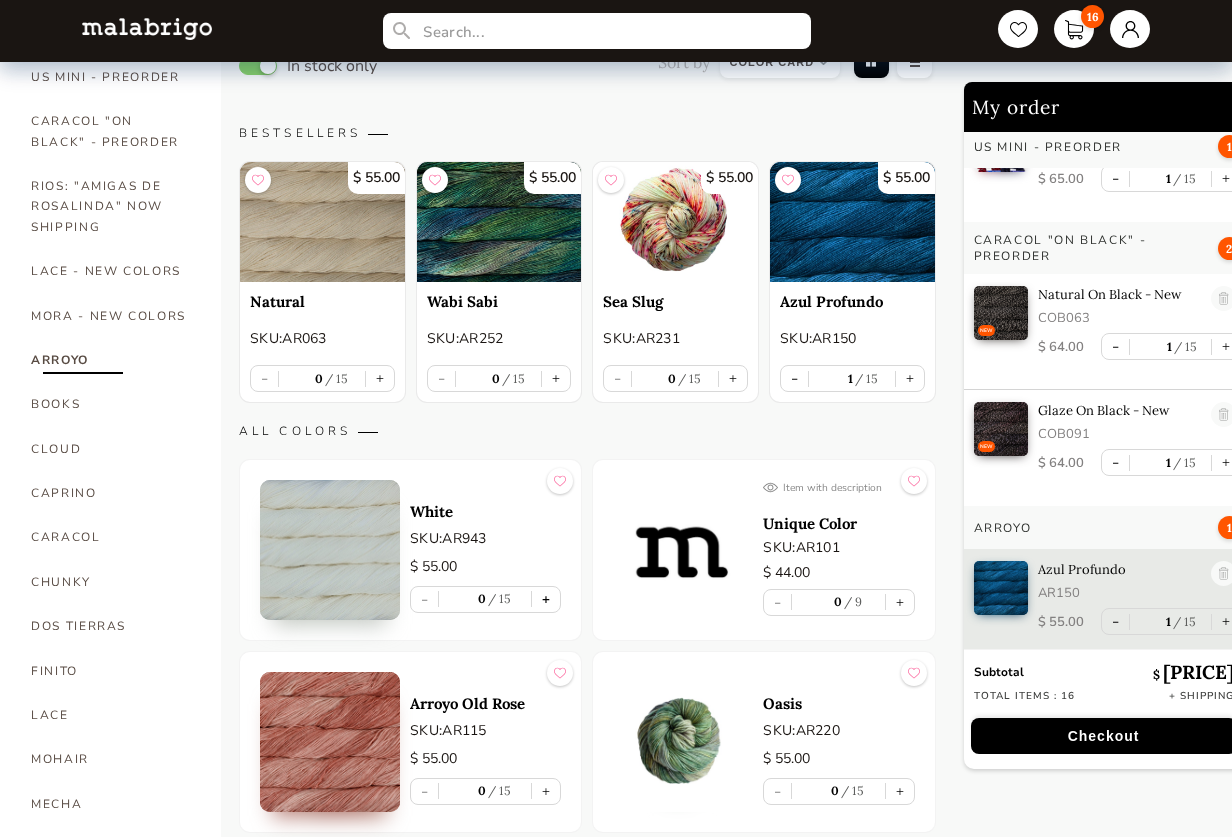 click on "+" at bounding box center (546, 599) 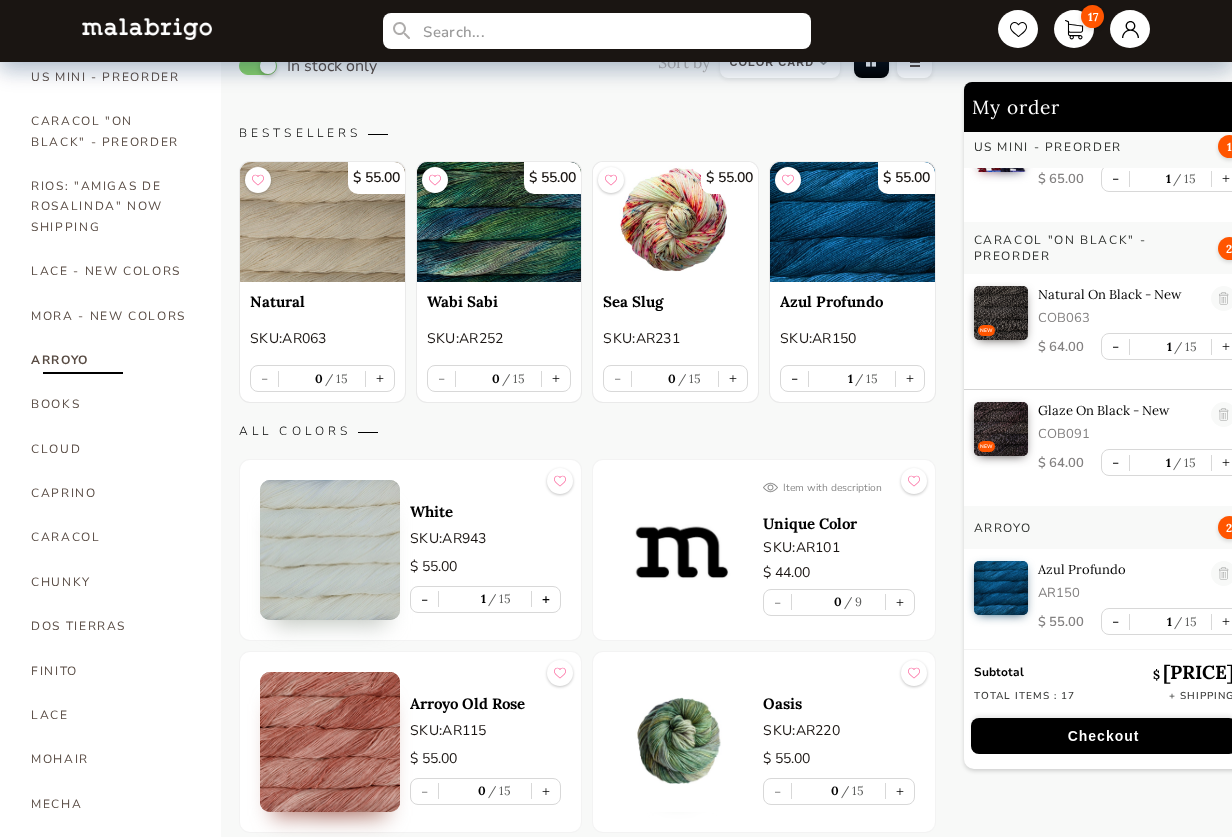 scroll, scrollTop: 178, scrollLeft: 0, axis: vertical 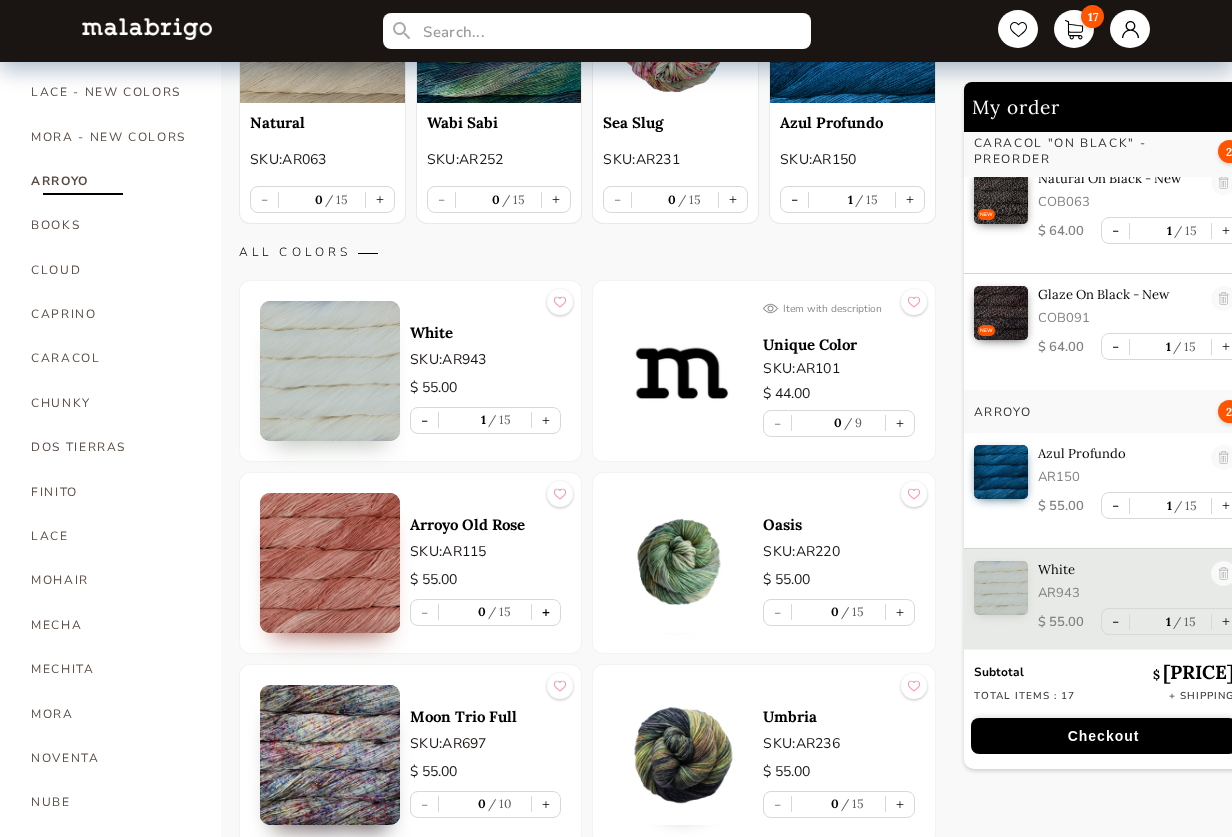 click on "+" at bounding box center [546, 612] 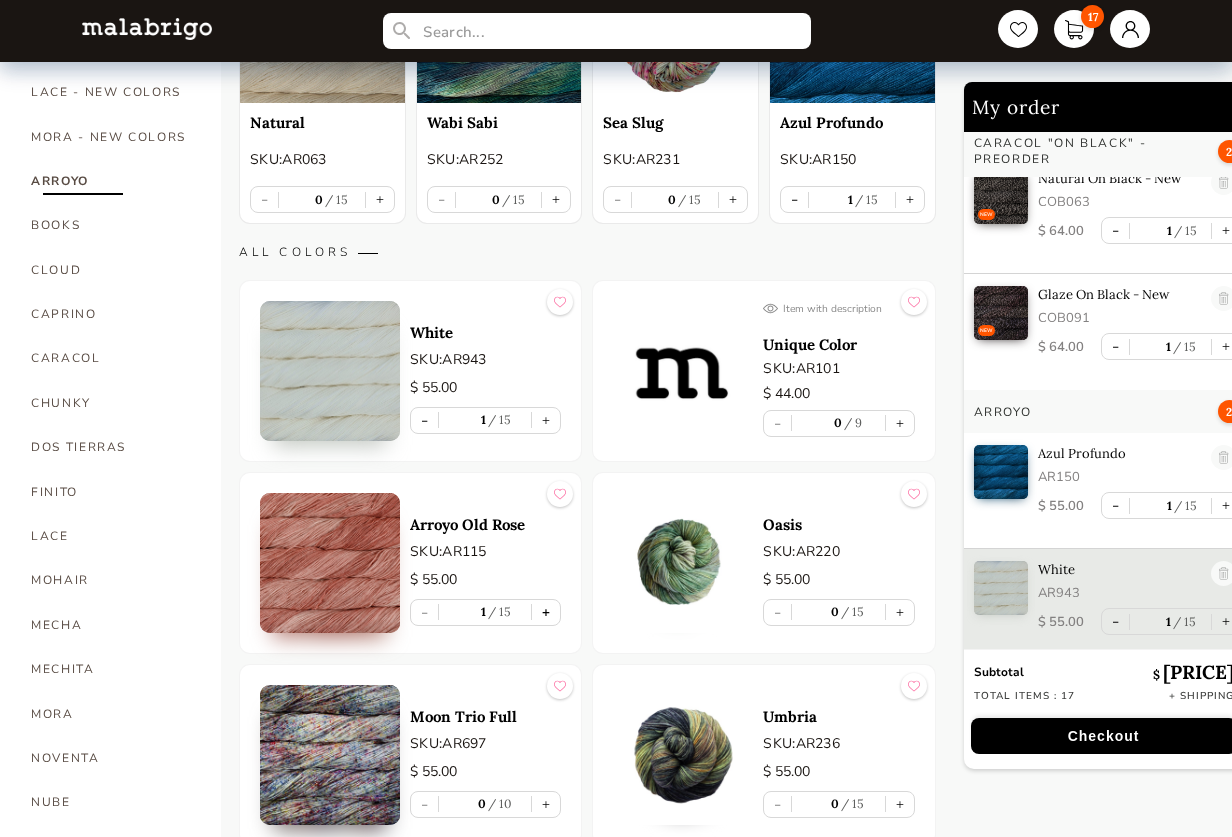 scroll, scrollTop: 294, scrollLeft: 0, axis: vertical 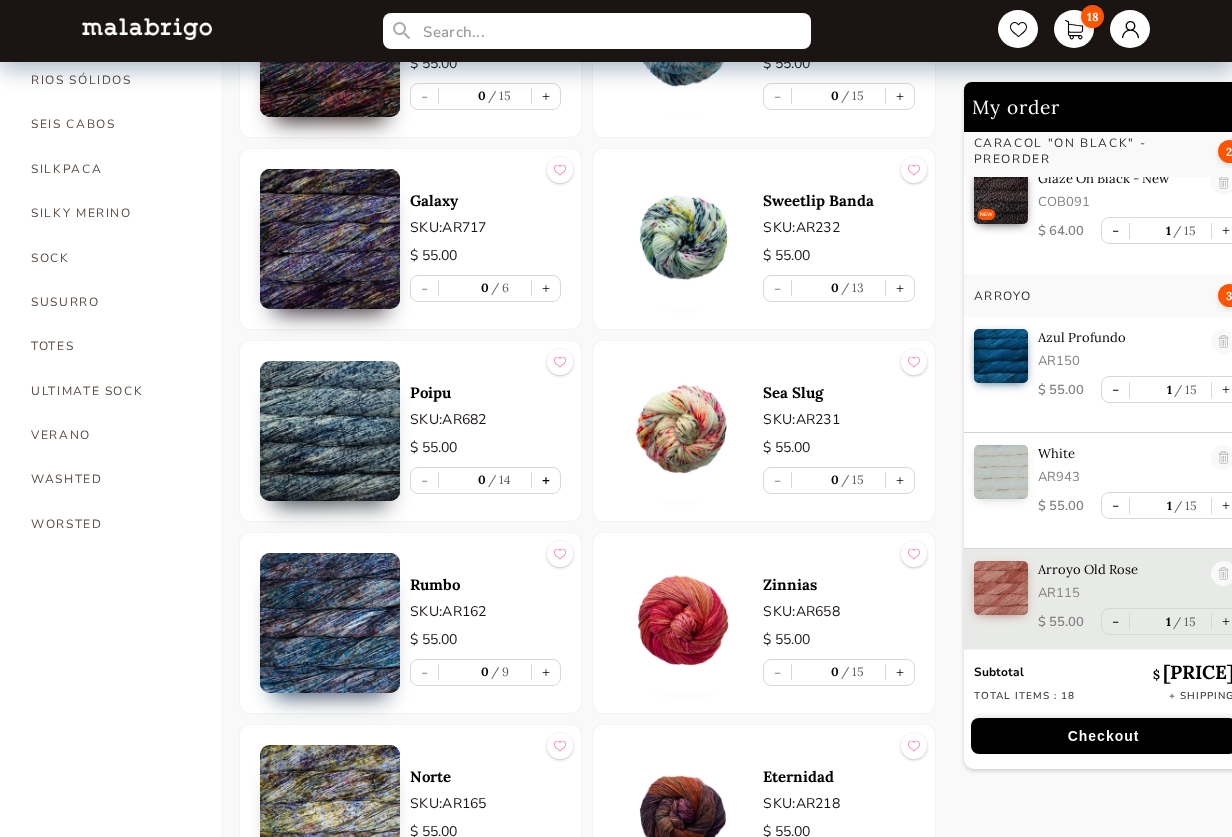 click on "+" at bounding box center (546, 480) 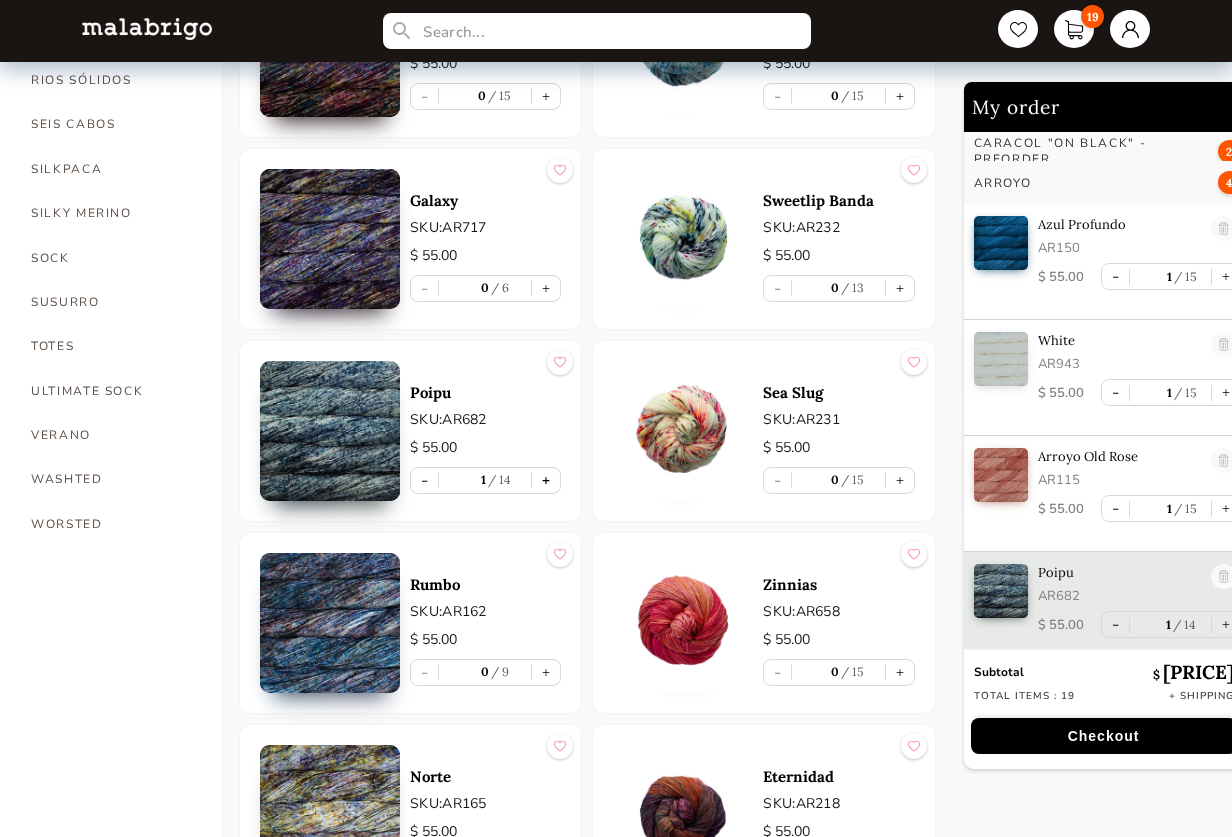 scroll, scrollTop: 410, scrollLeft: 0, axis: vertical 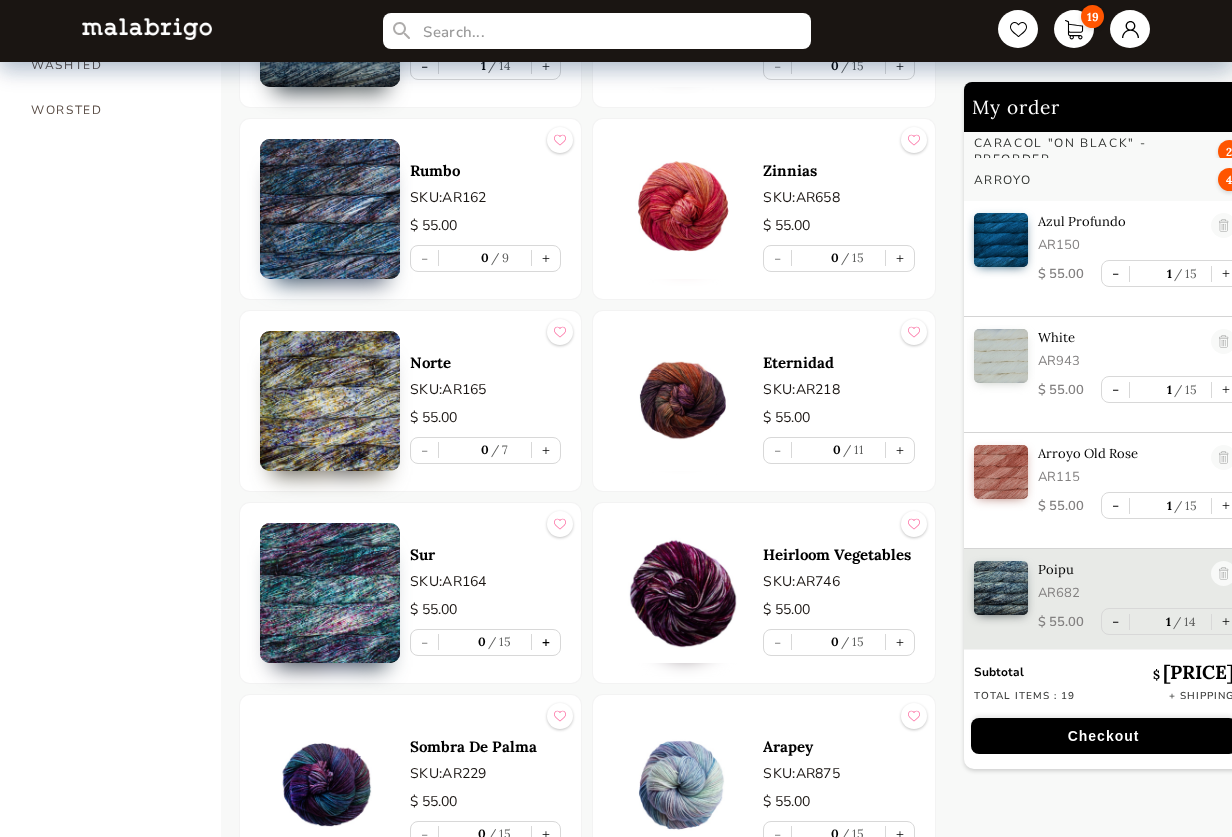 click on "+" at bounding box center (546, 642) 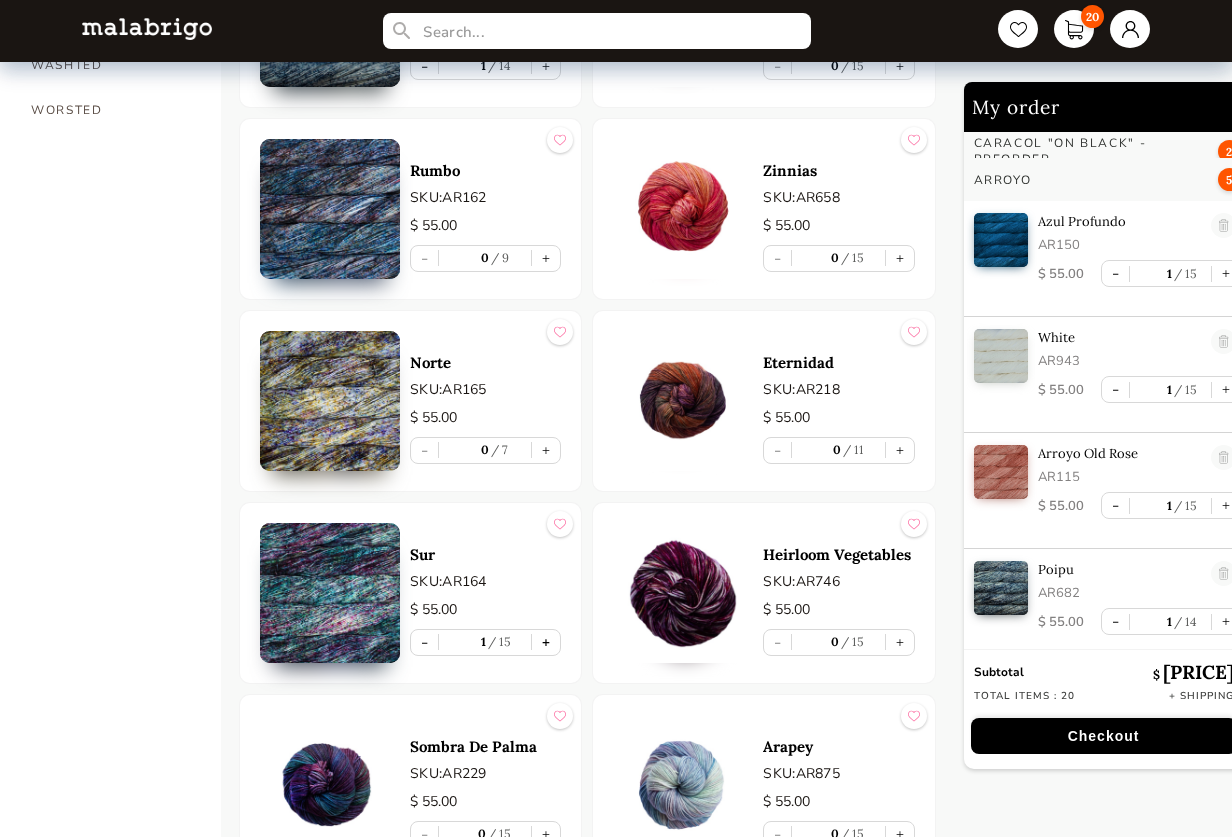 scroll, scrollTop: 526, scrollLeft: 0, axis: vertical 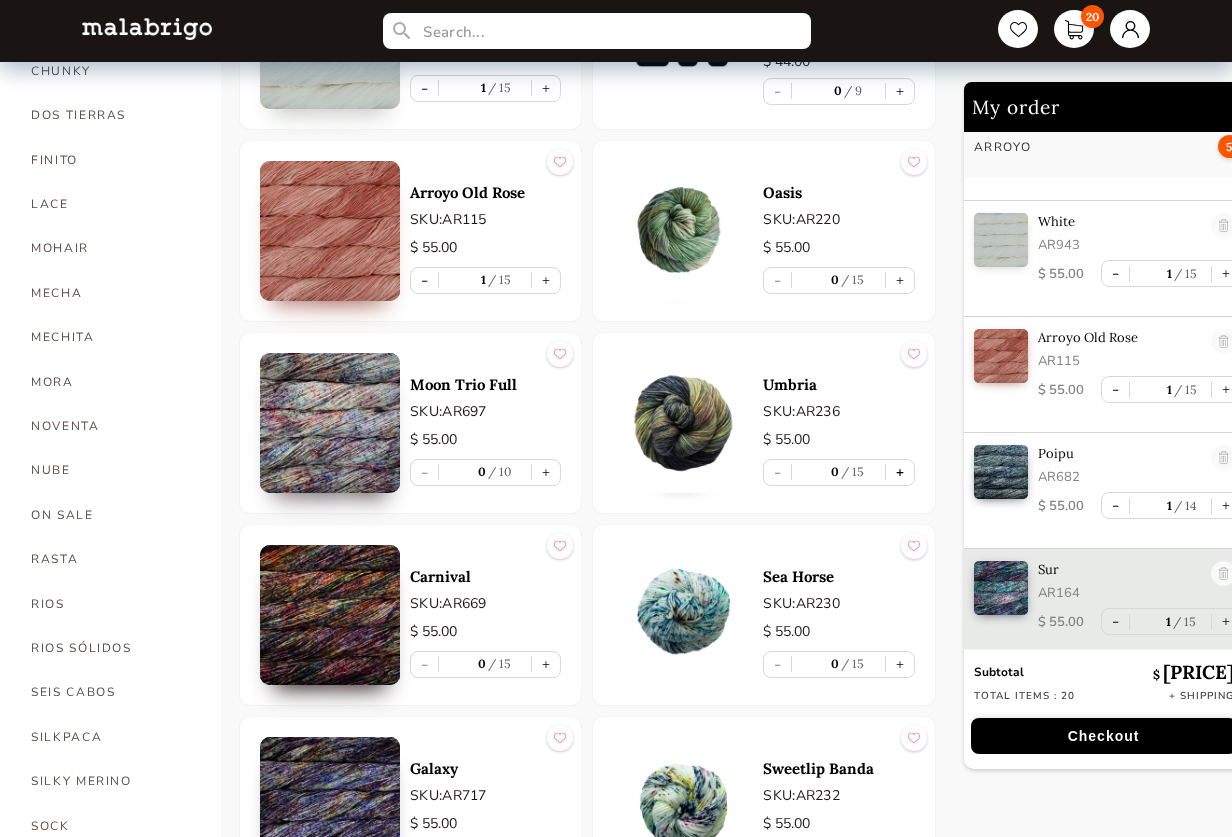 click on "+" at bounding box center [900, 472] 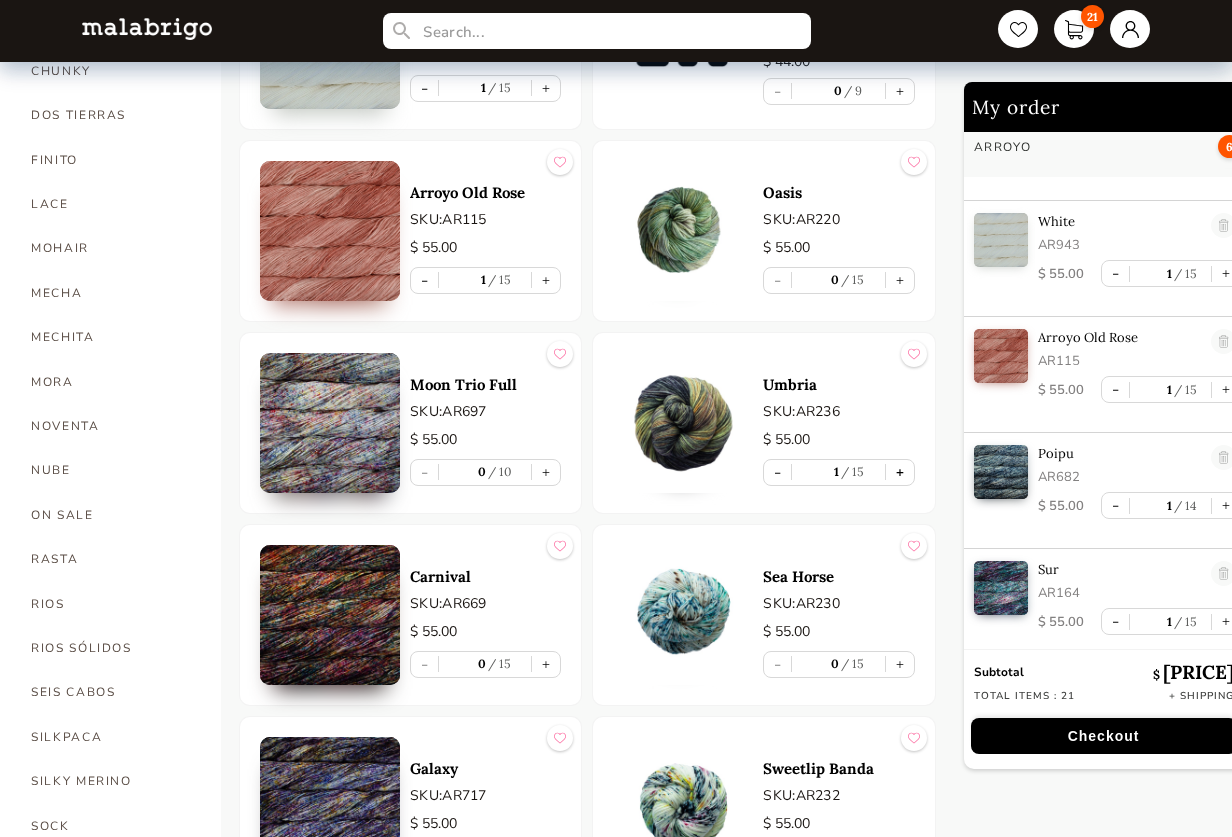 scroll, scrollTop: 642, scrollLeft: 0, axis: vertical 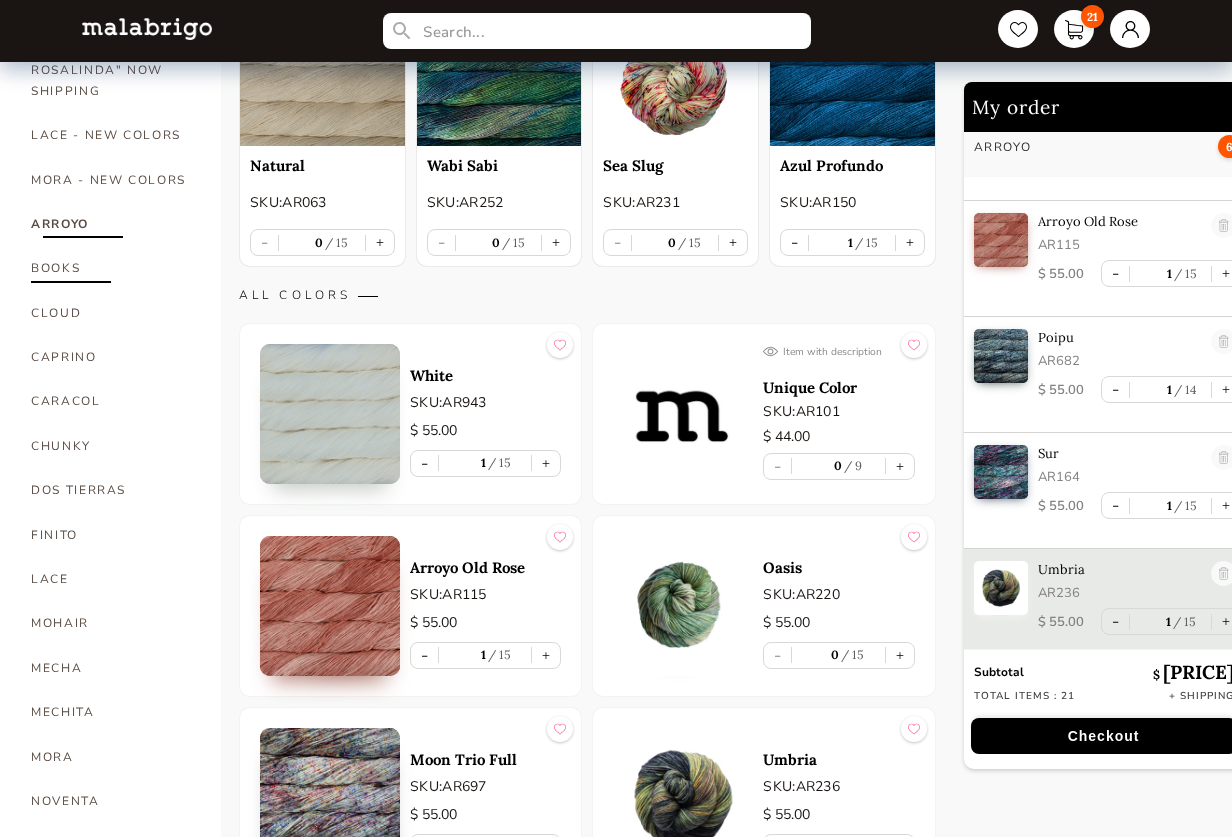 click on "BOOKS" at bounding box center [111, 268] 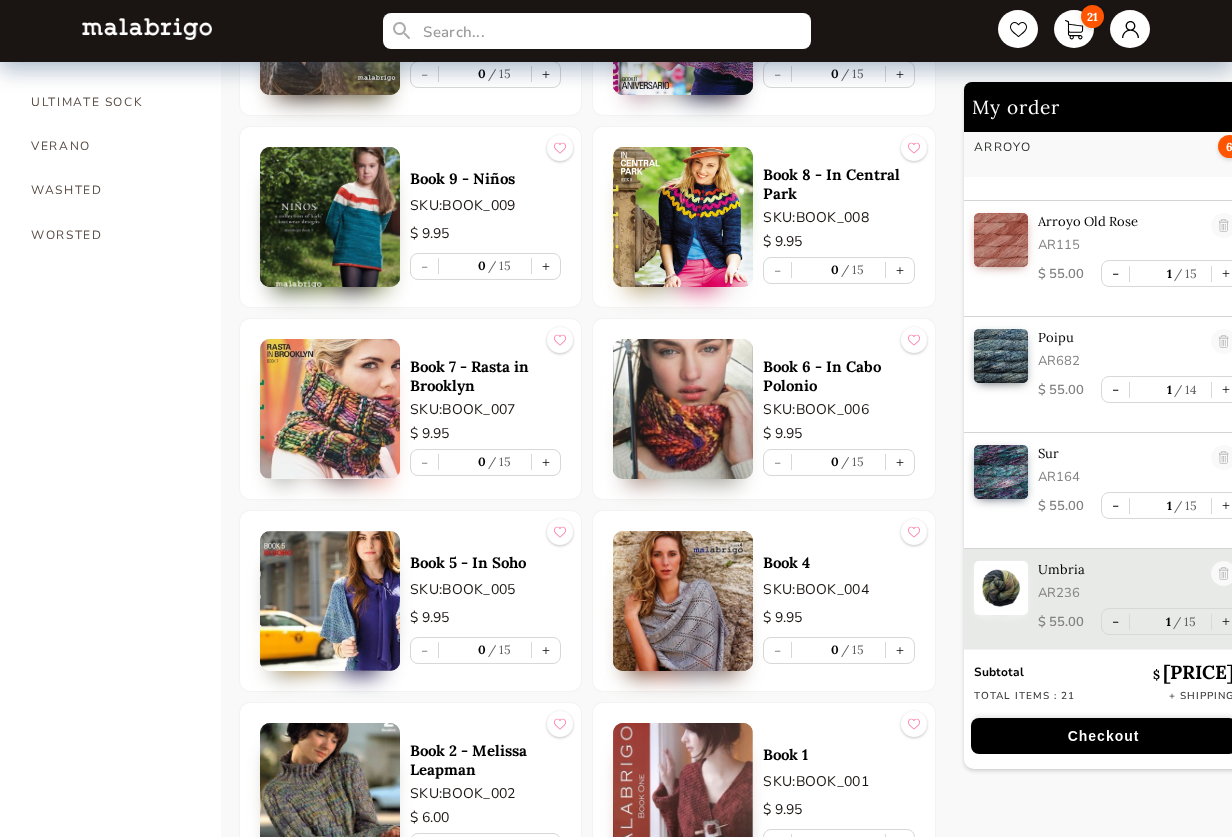 scroll, scrollTop: 1563, scrollLeft: 0, axis: vertical 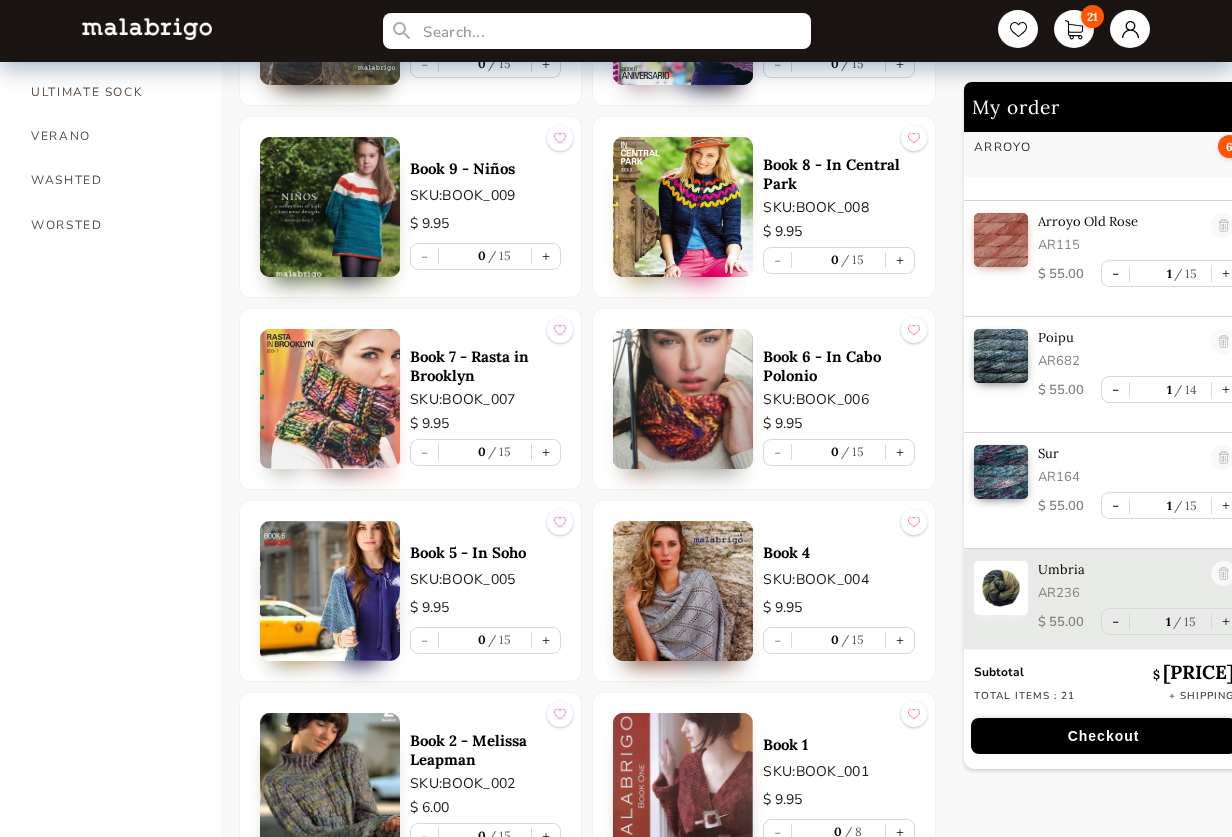 click at bounding box center [330, 399] 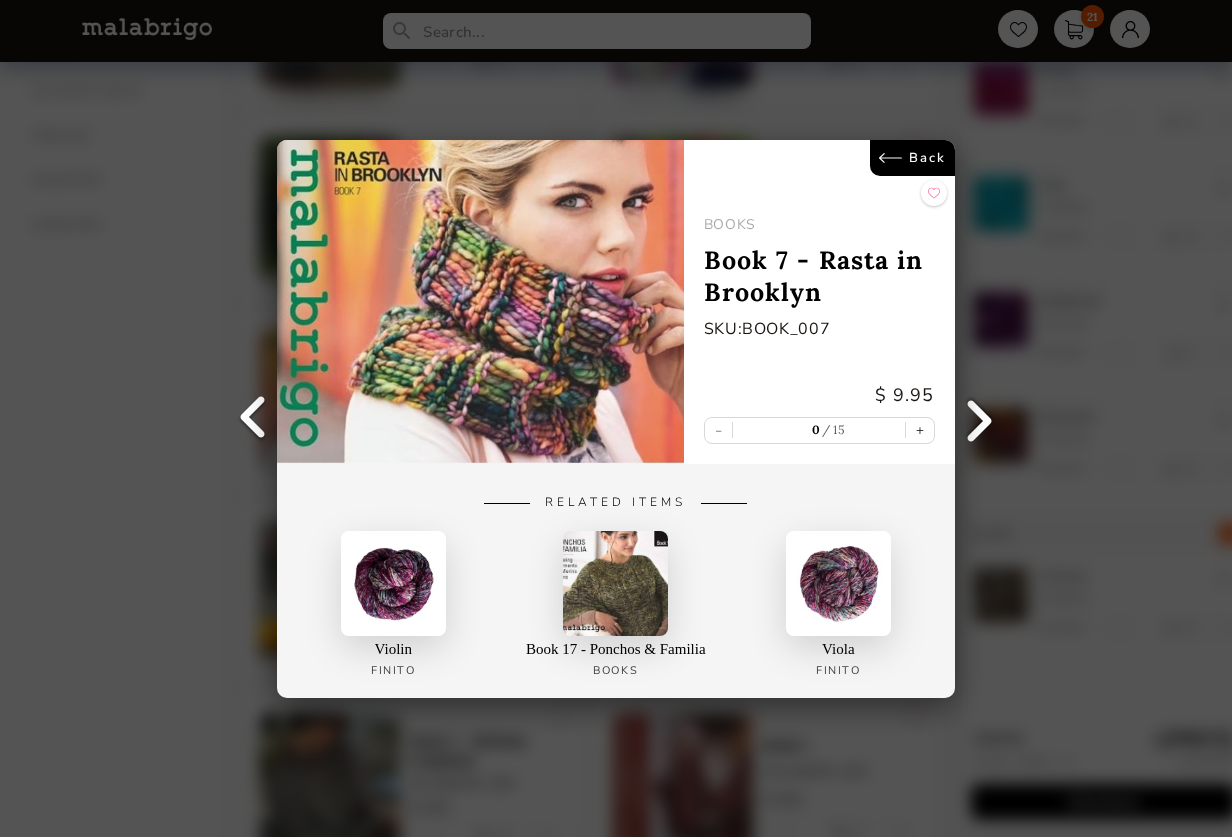 click on "Back" at bounding box center (912, 158) 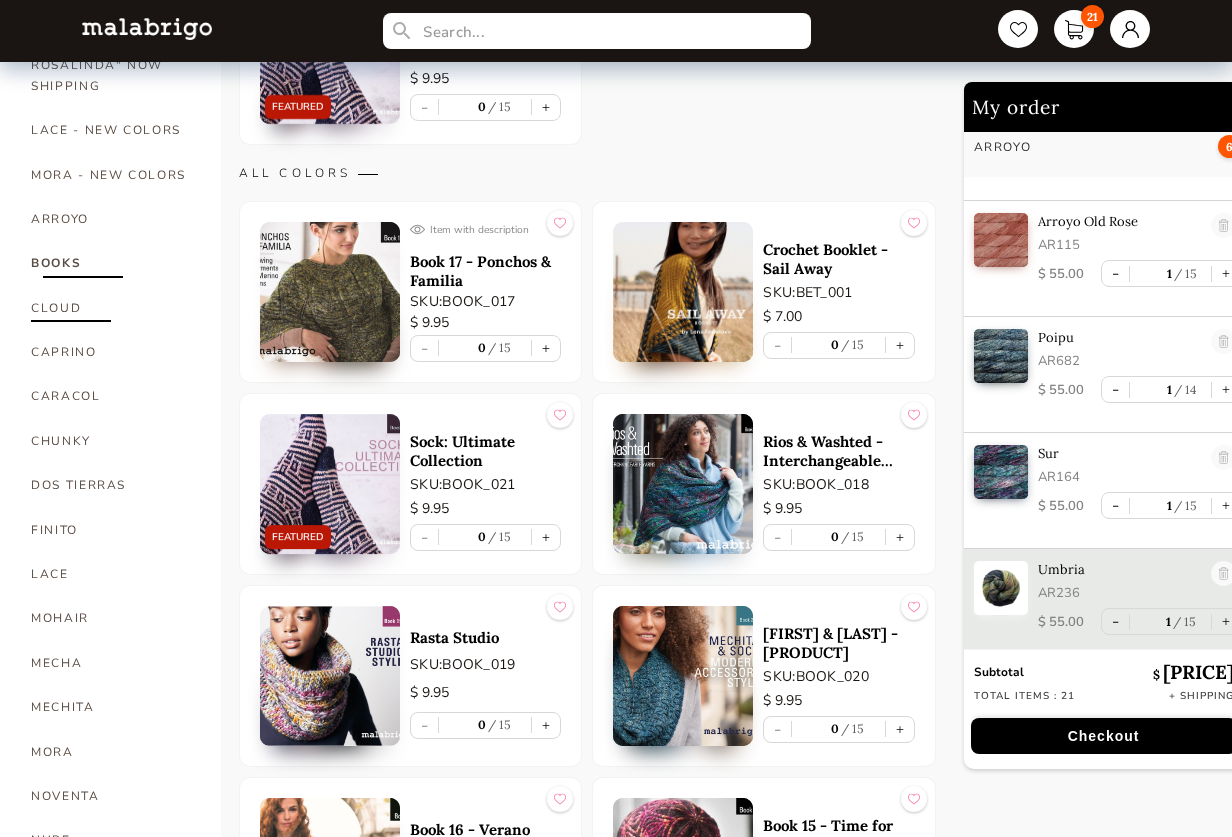 scroll, scrollTop: 390, scrollLeft: 0, axis: vertical 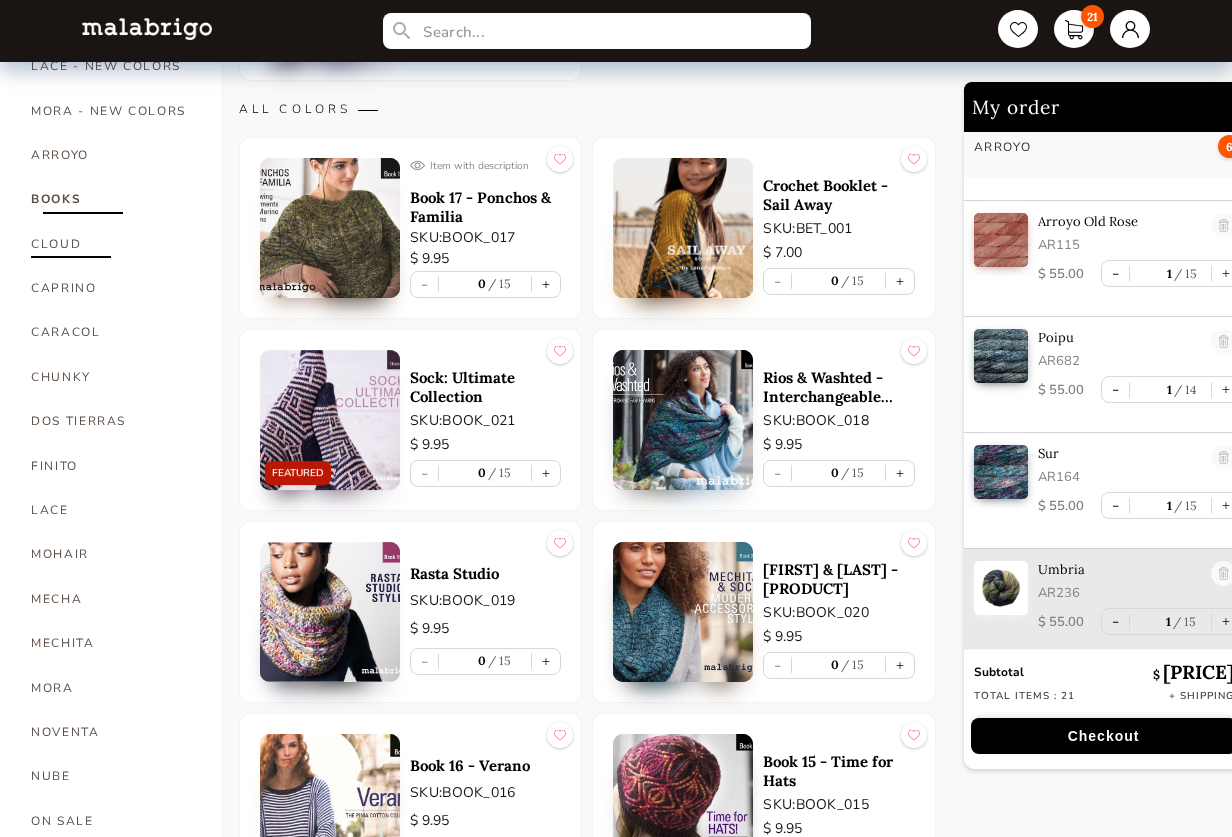 click on "CLOUD" at bounding box center (111, 244) 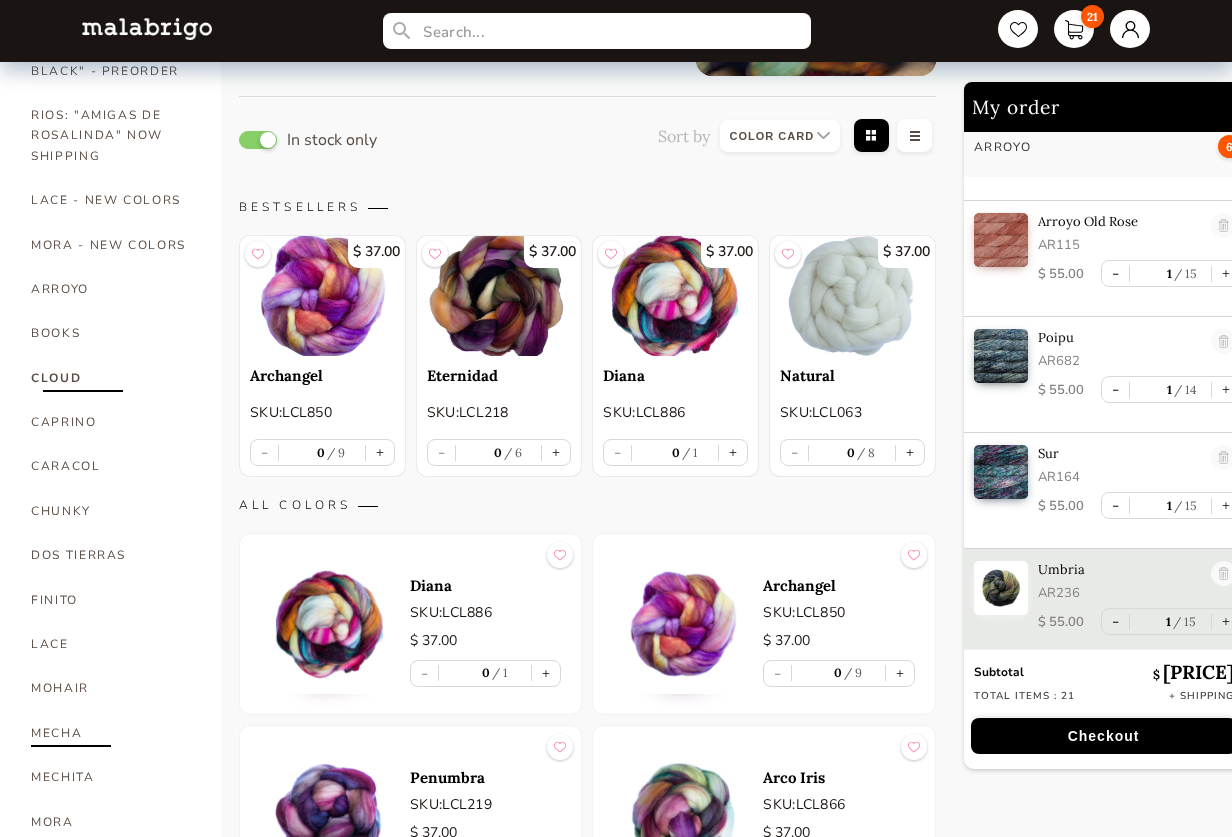 scroll, scrollTop: 254, scrollLeft: 0, axis: vertical 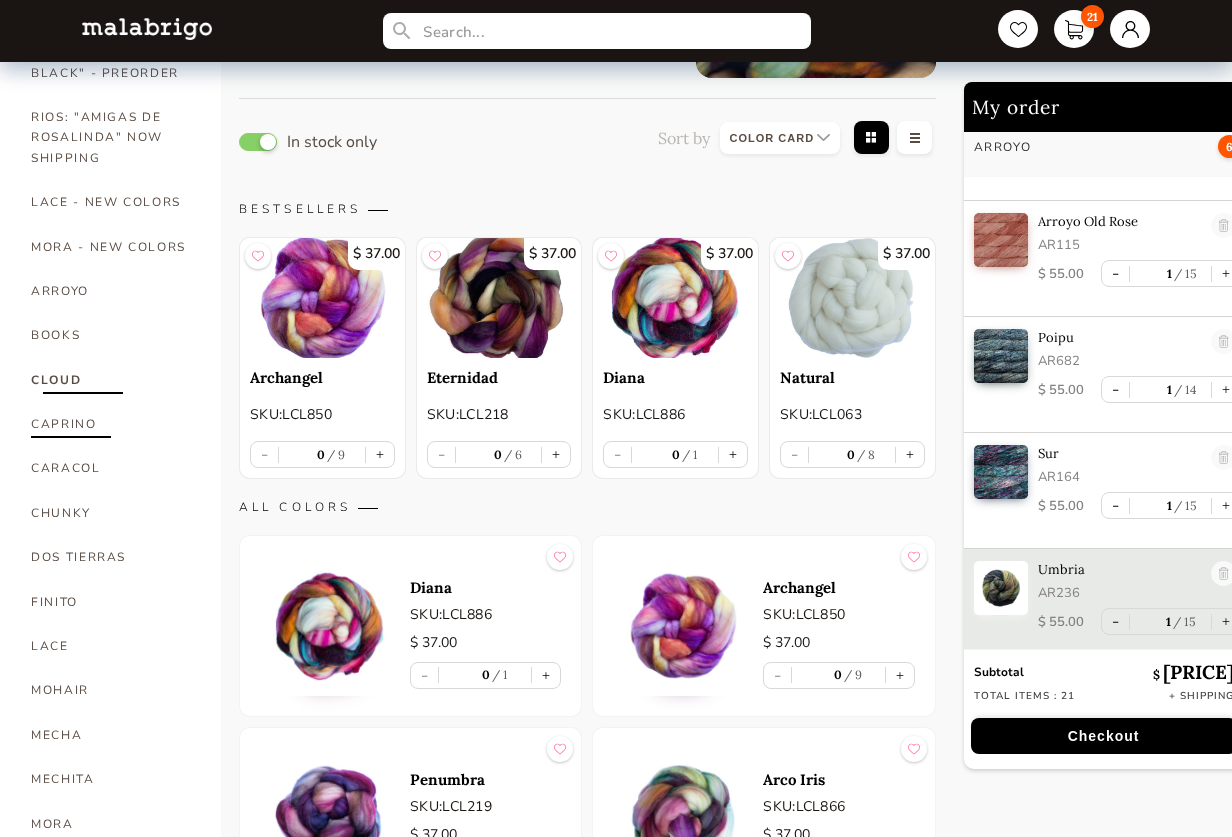 click on "CAPRINO" at bounding box center [111, 424] 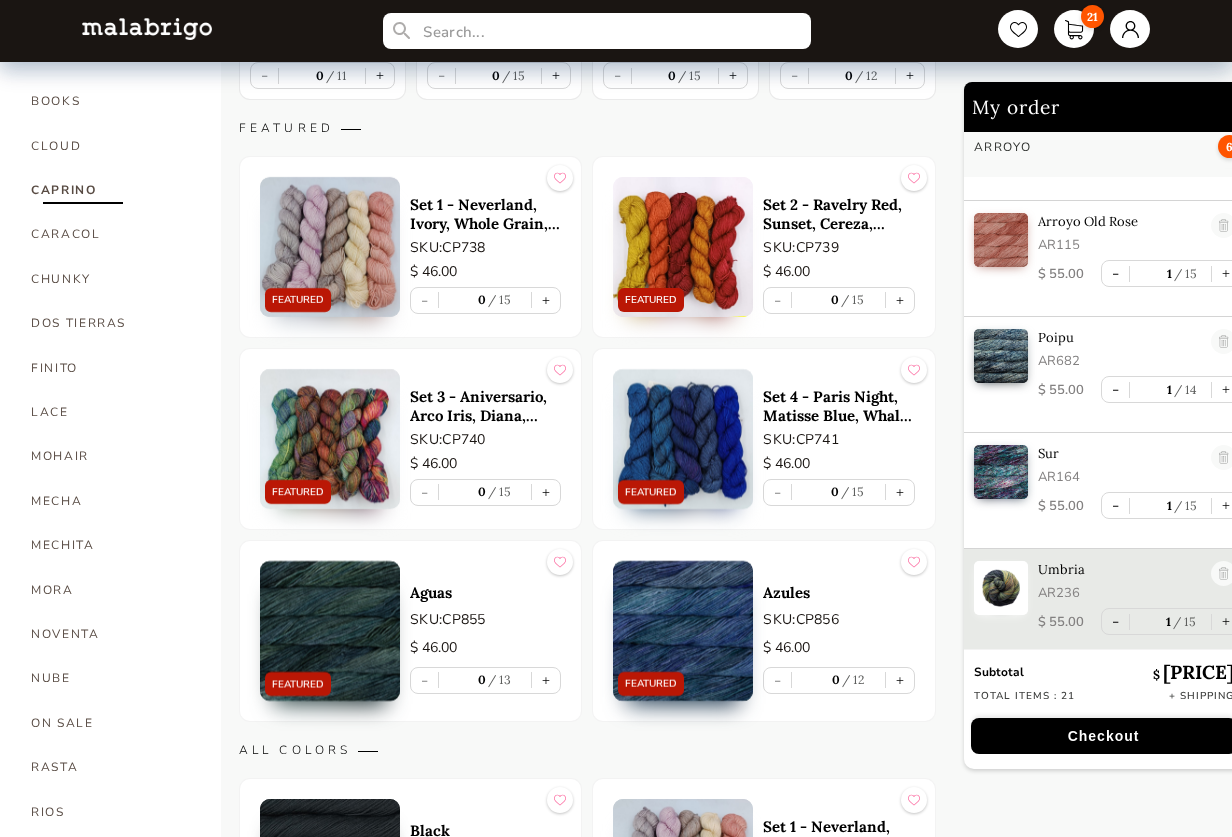 scroll, scrollTop: 488, scrollLeft: 0, axis: vertical 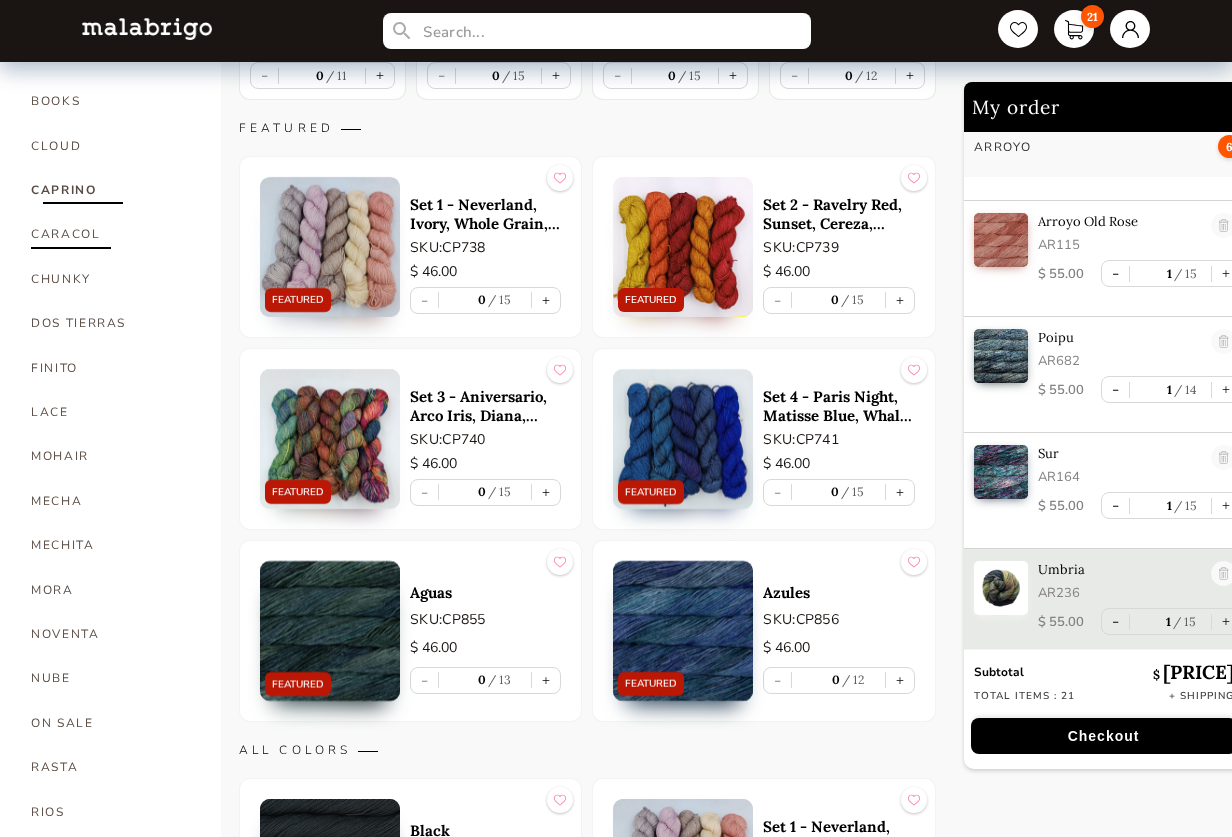 click on "CARACOL" at bounding box center [111, 234] 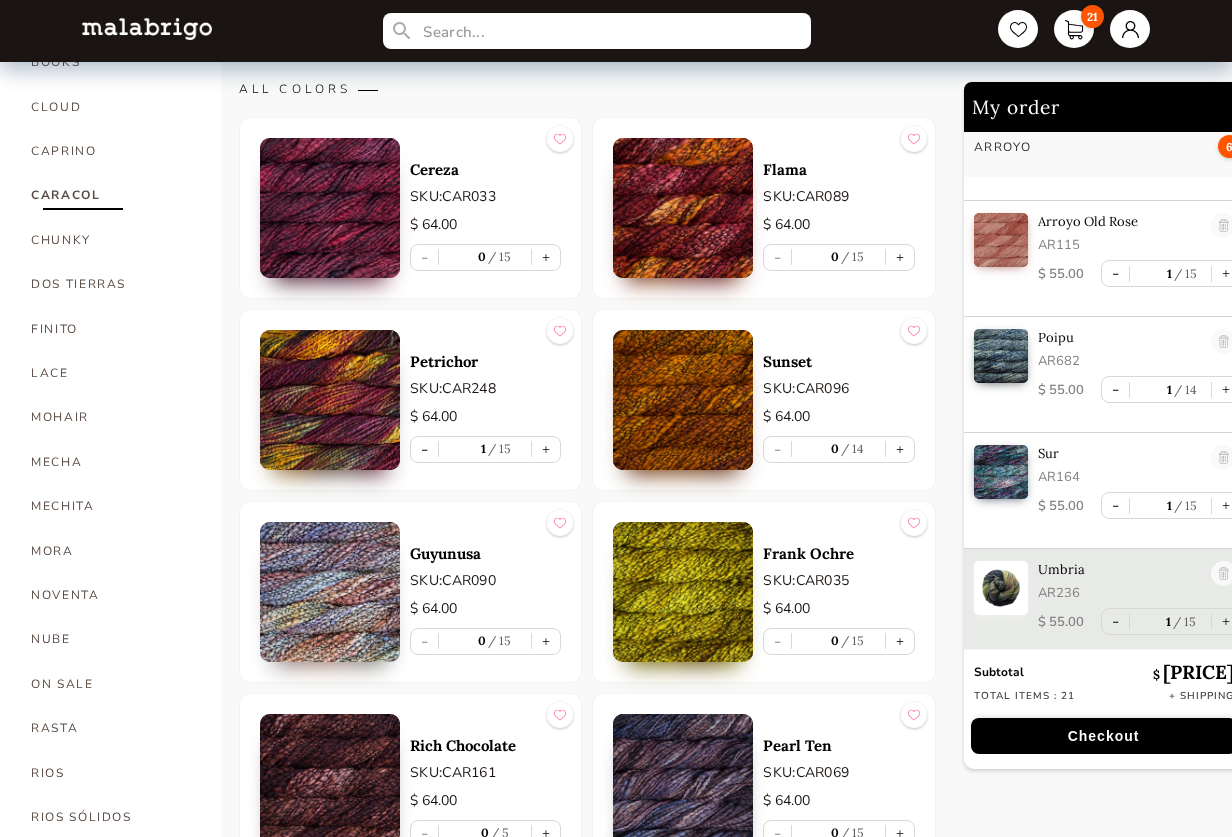 scroll, scrollTop: 531, scrollLeft: 0, axis: vertical 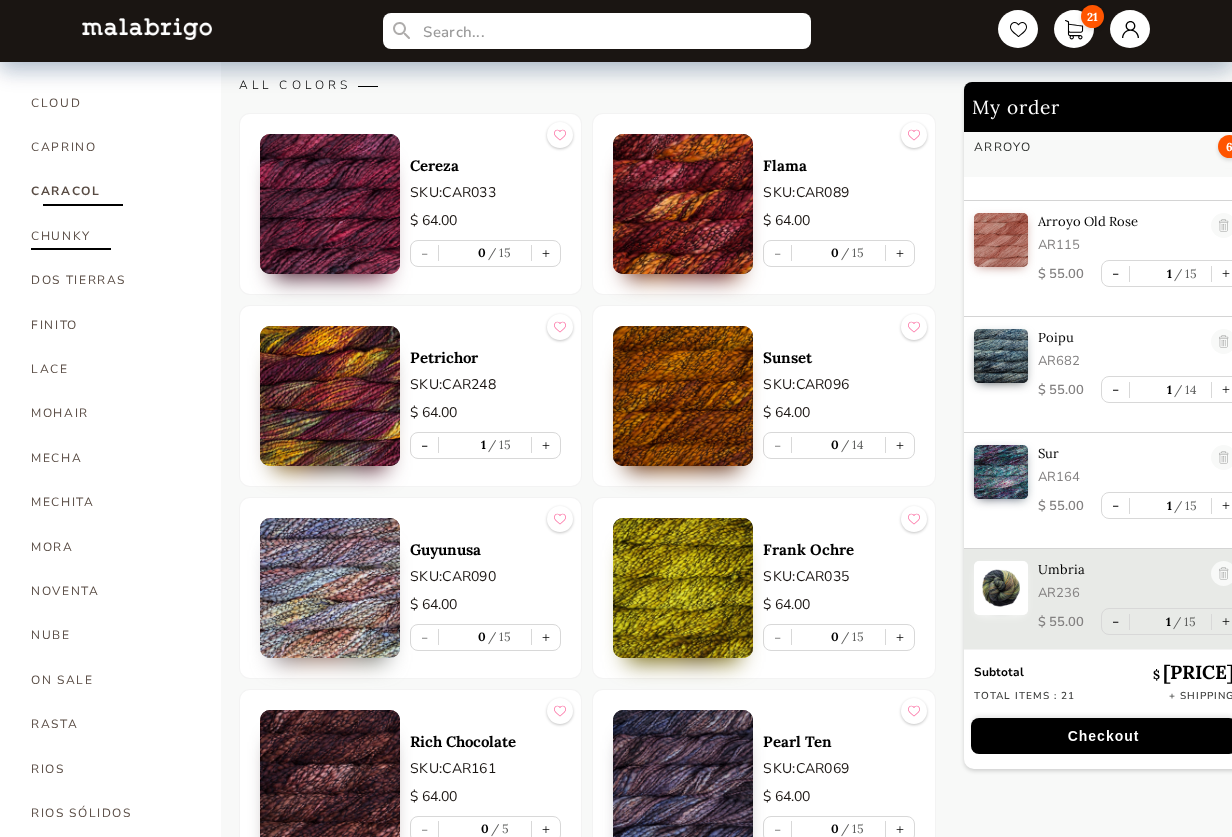click on "CHUNKY" at bounding box center [111, 236] 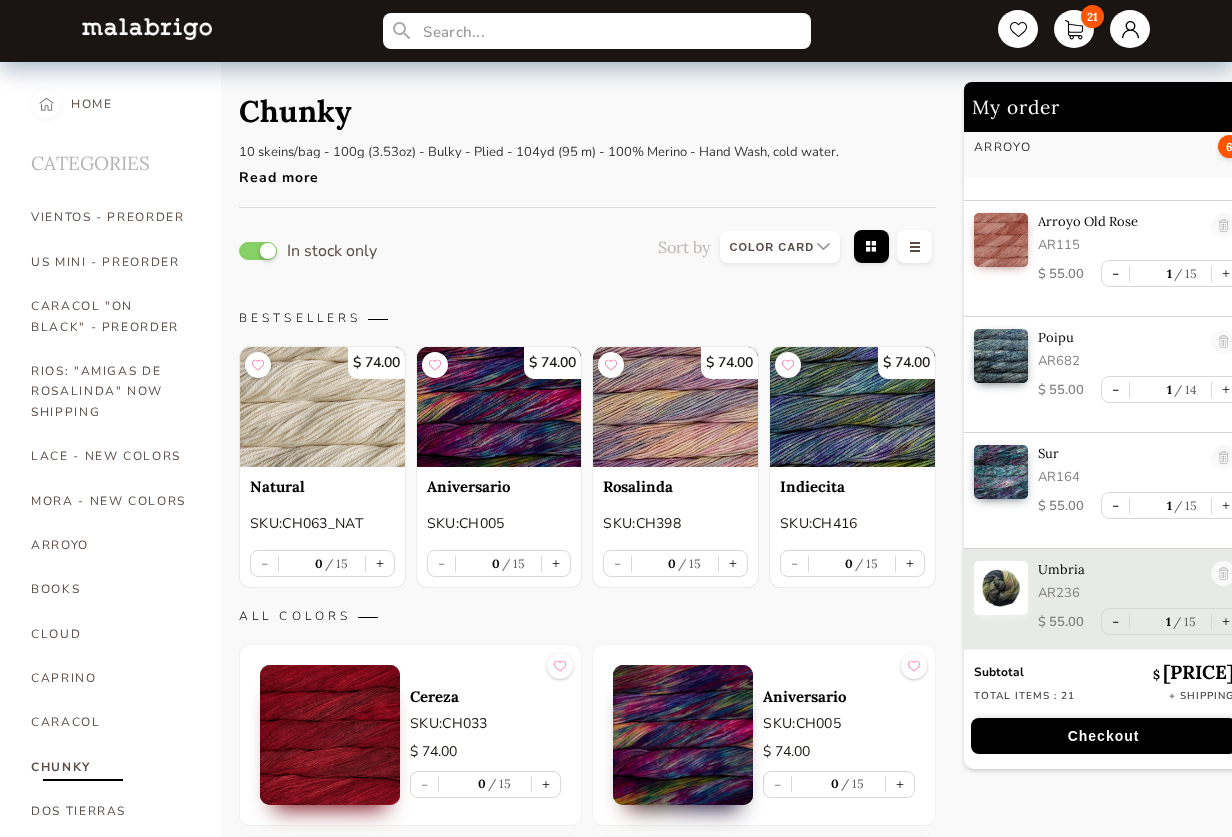 scroll, scrollTop: 0, scrollLeft: 0, axis: both 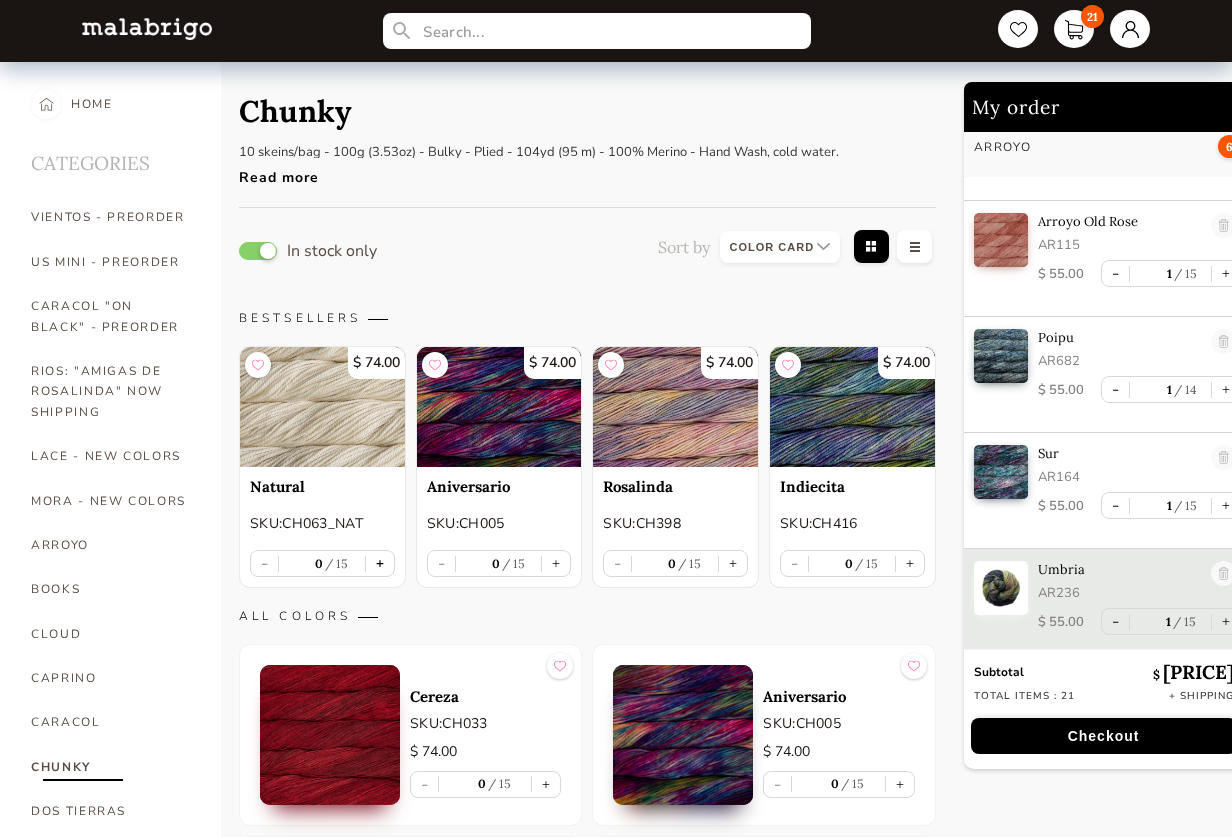 click on "+" at bounding box center [380, 563] 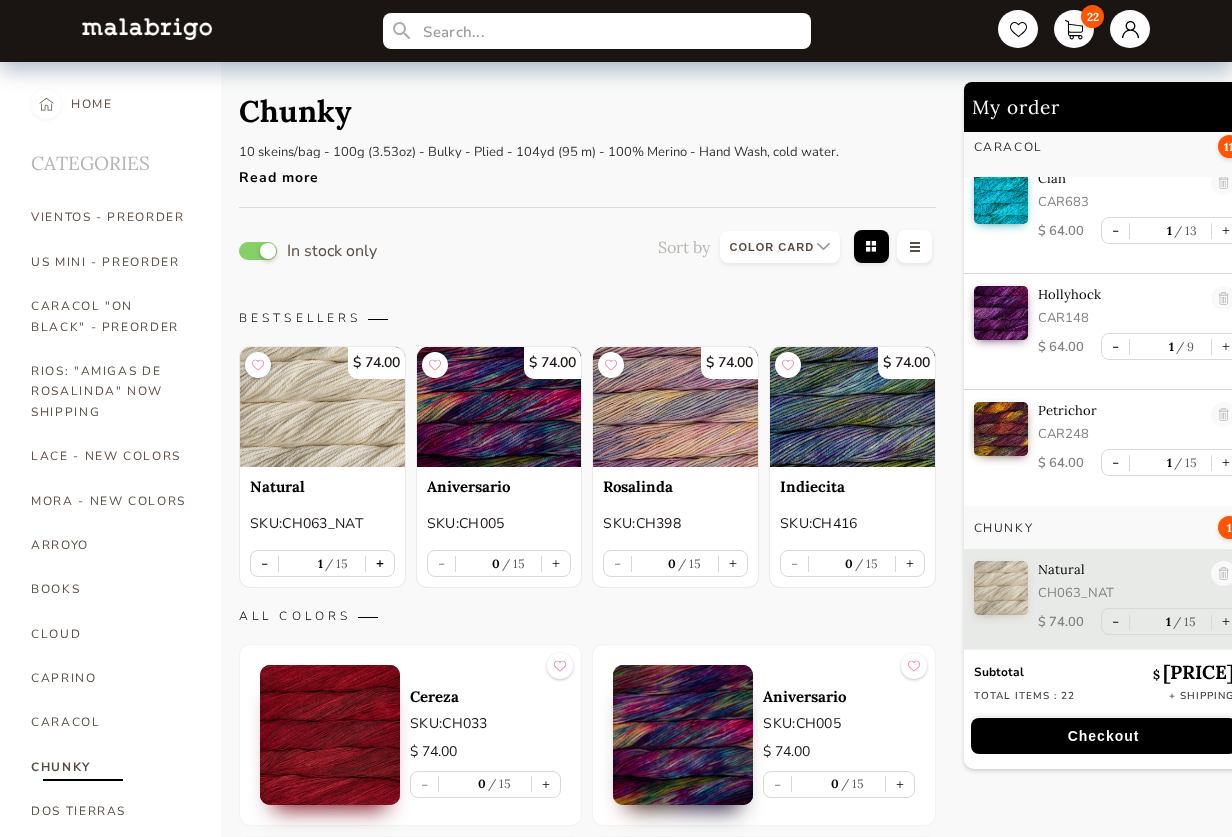click on "+" at bounding box center [380, 563] 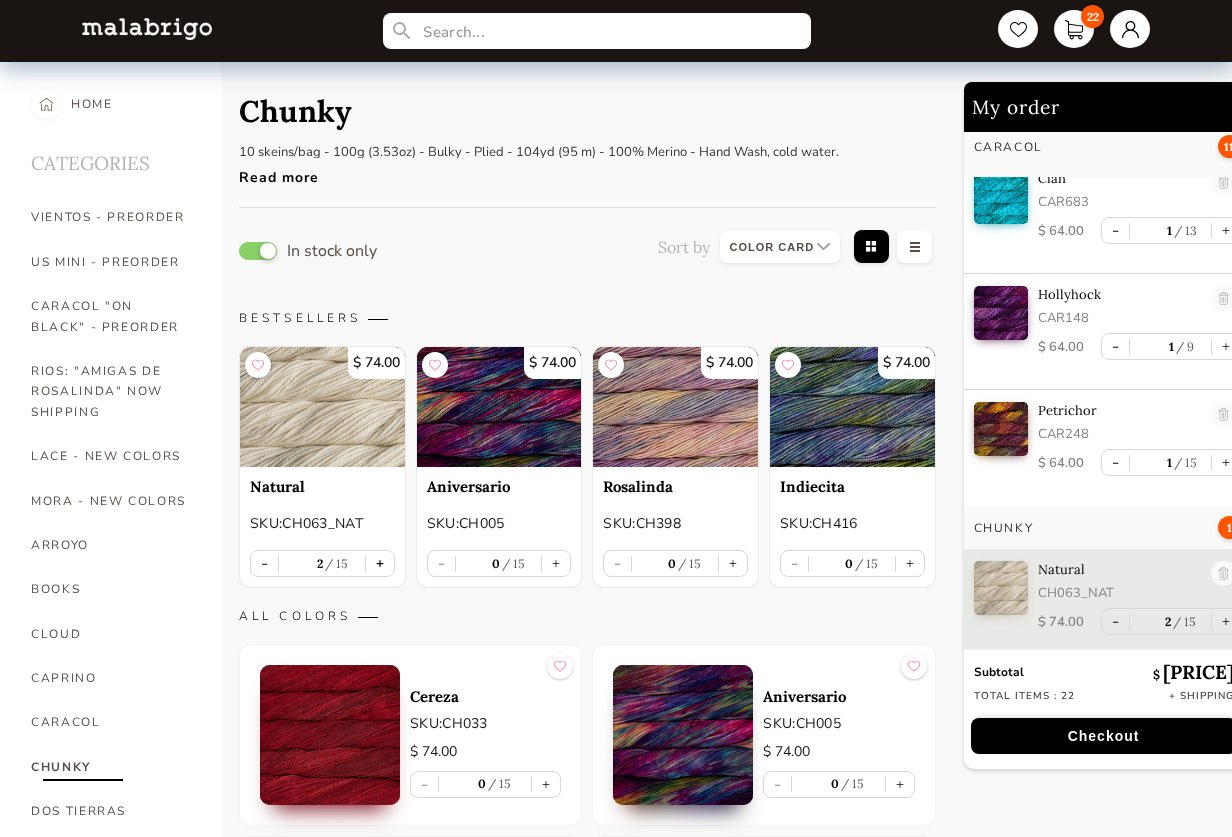 scroll, scrollTop: 1905, scrollLeft: 0, axis: vertical 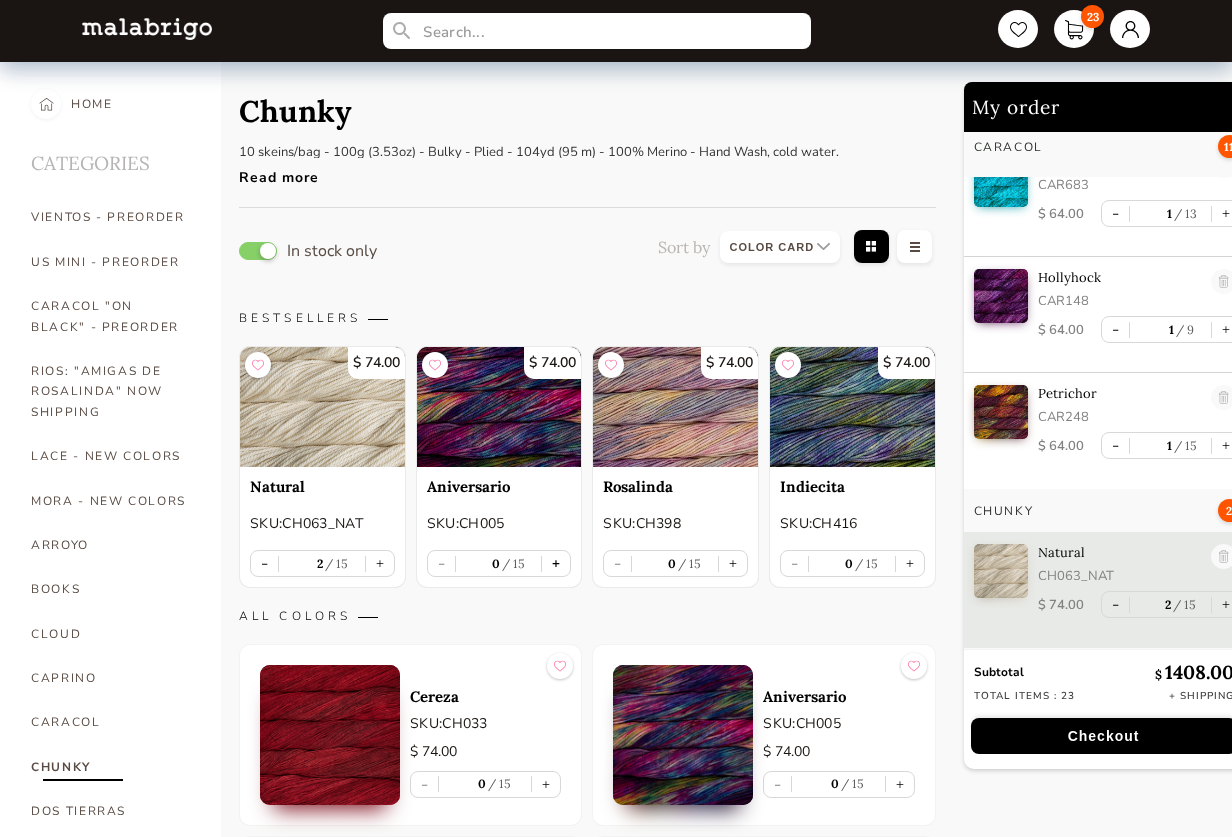 click on "+" at bounding box center [556, 563] 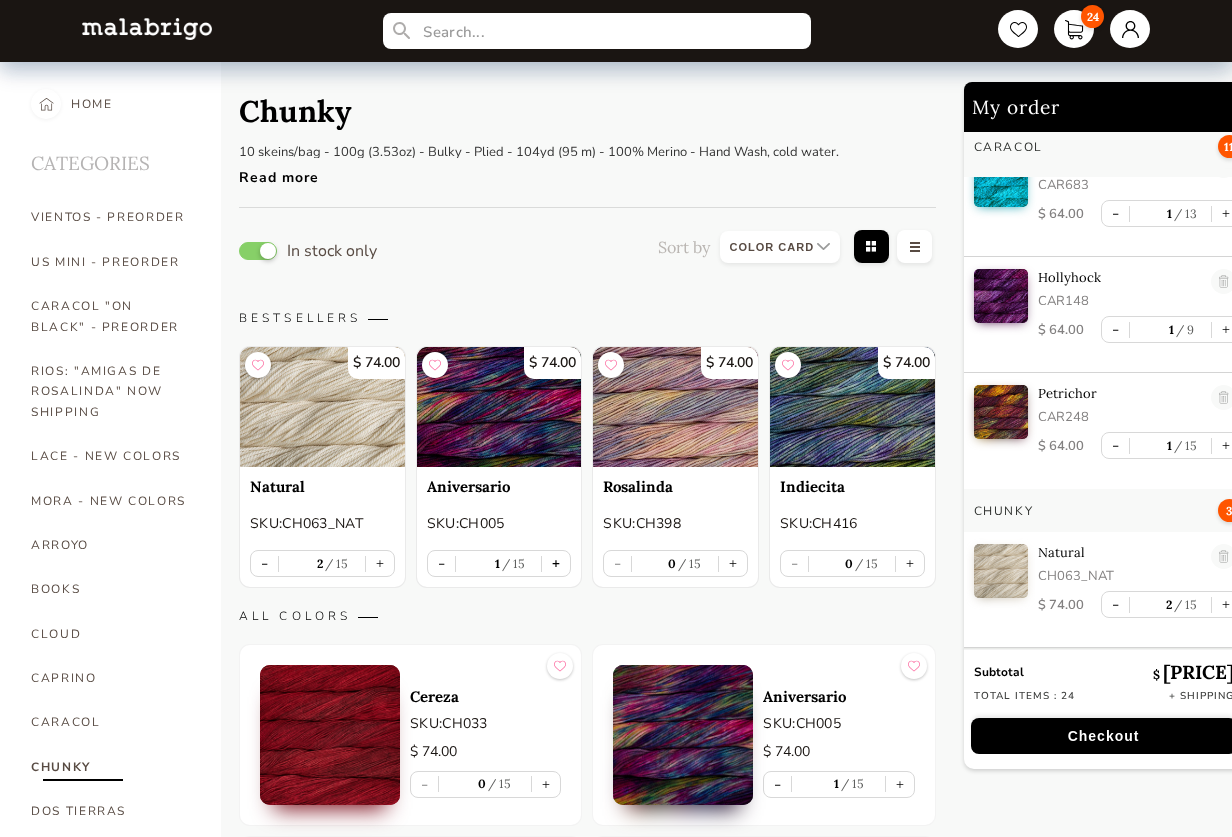 scroll, scrollTop: 2004, scrollLeft: 0, axis: vertical 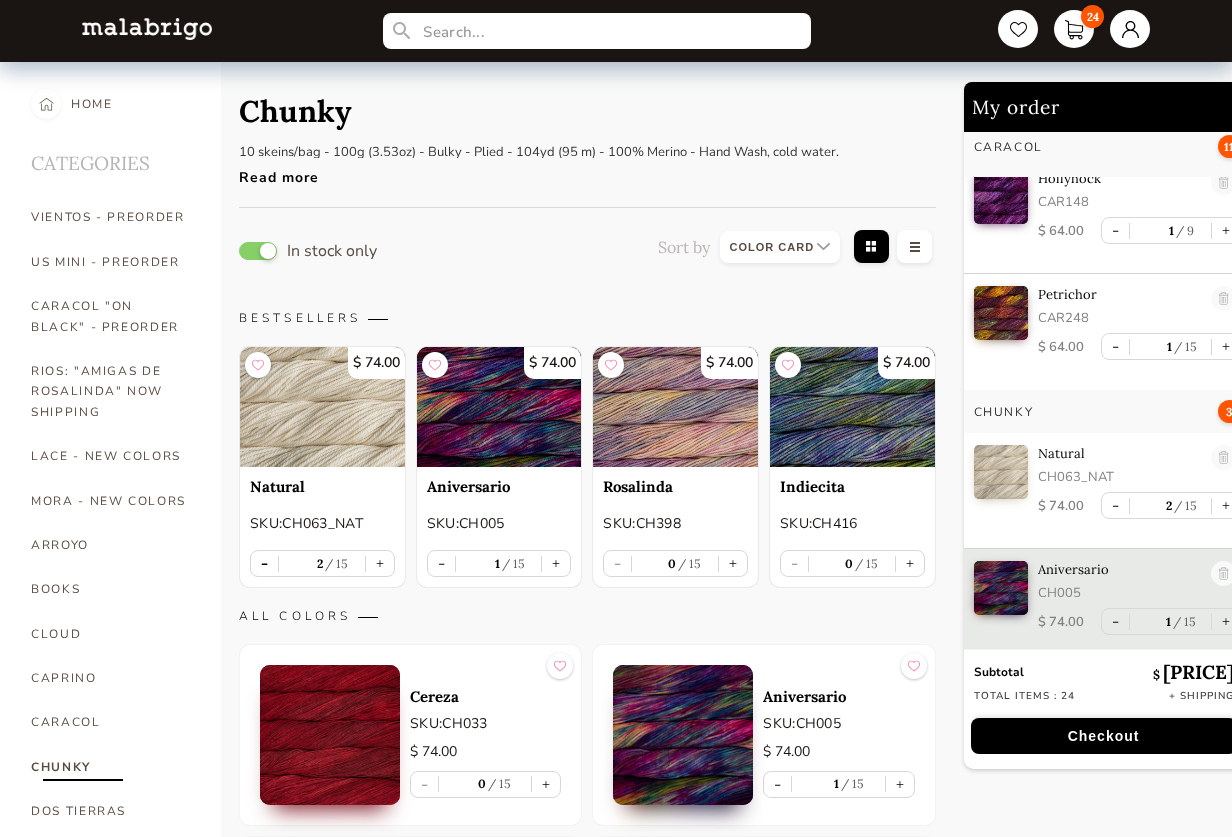 click on "-" at bounding box center [264, 563] 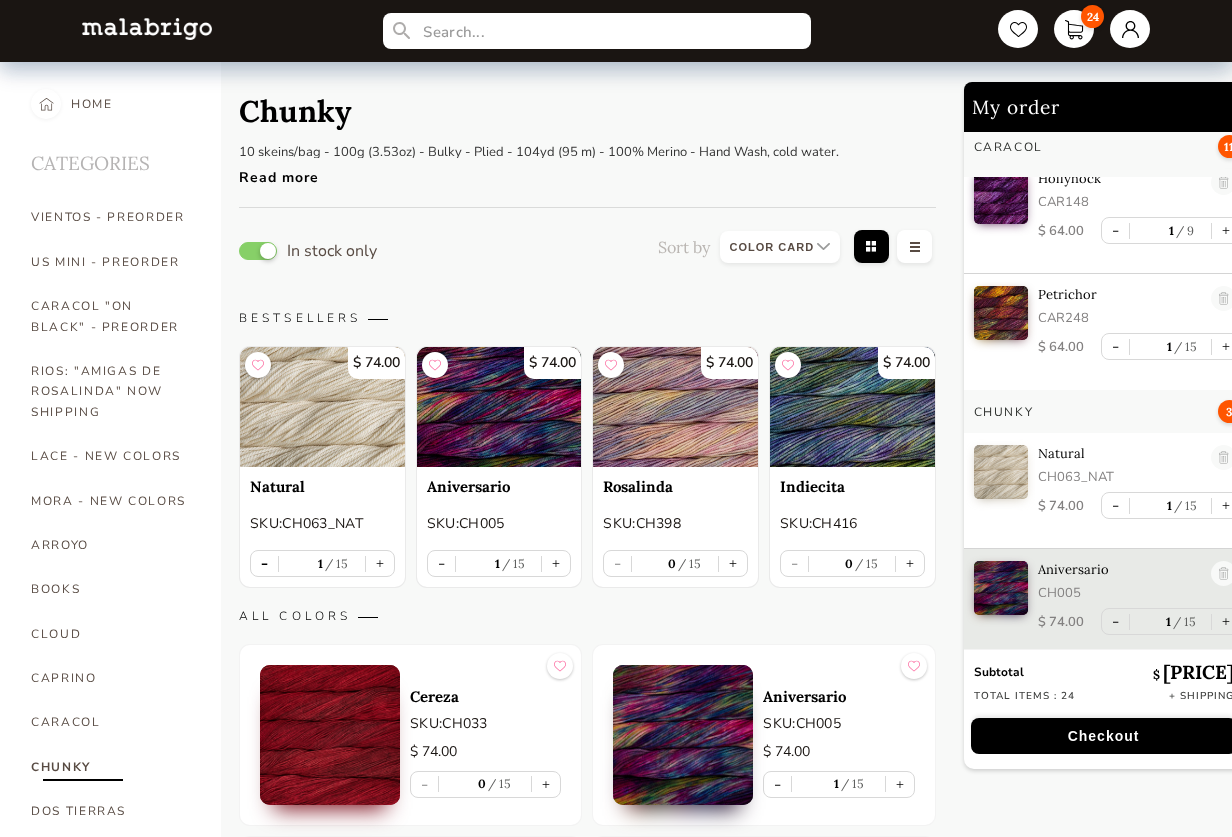 scroll, scrollTop: 1905, scrollLeft: 0, axis: vertical 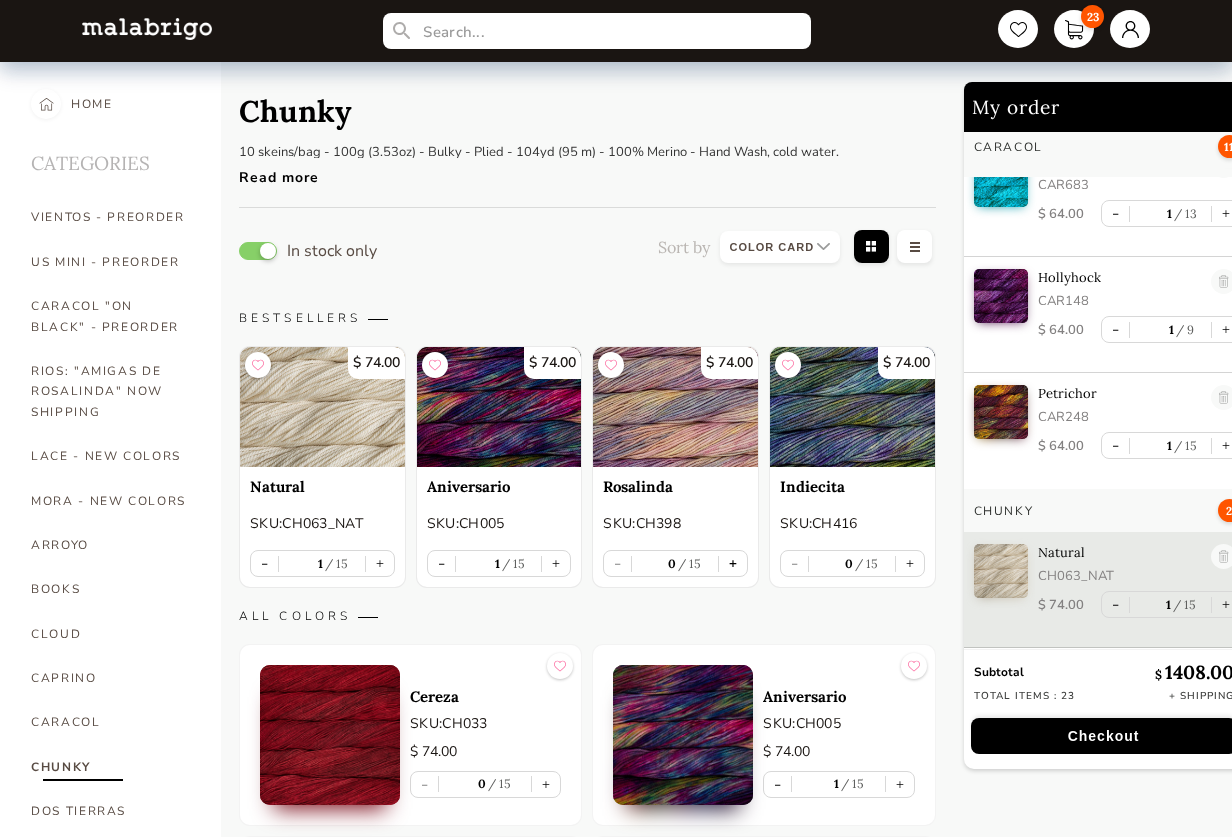 click on "+" at bounding box center (733, 563) 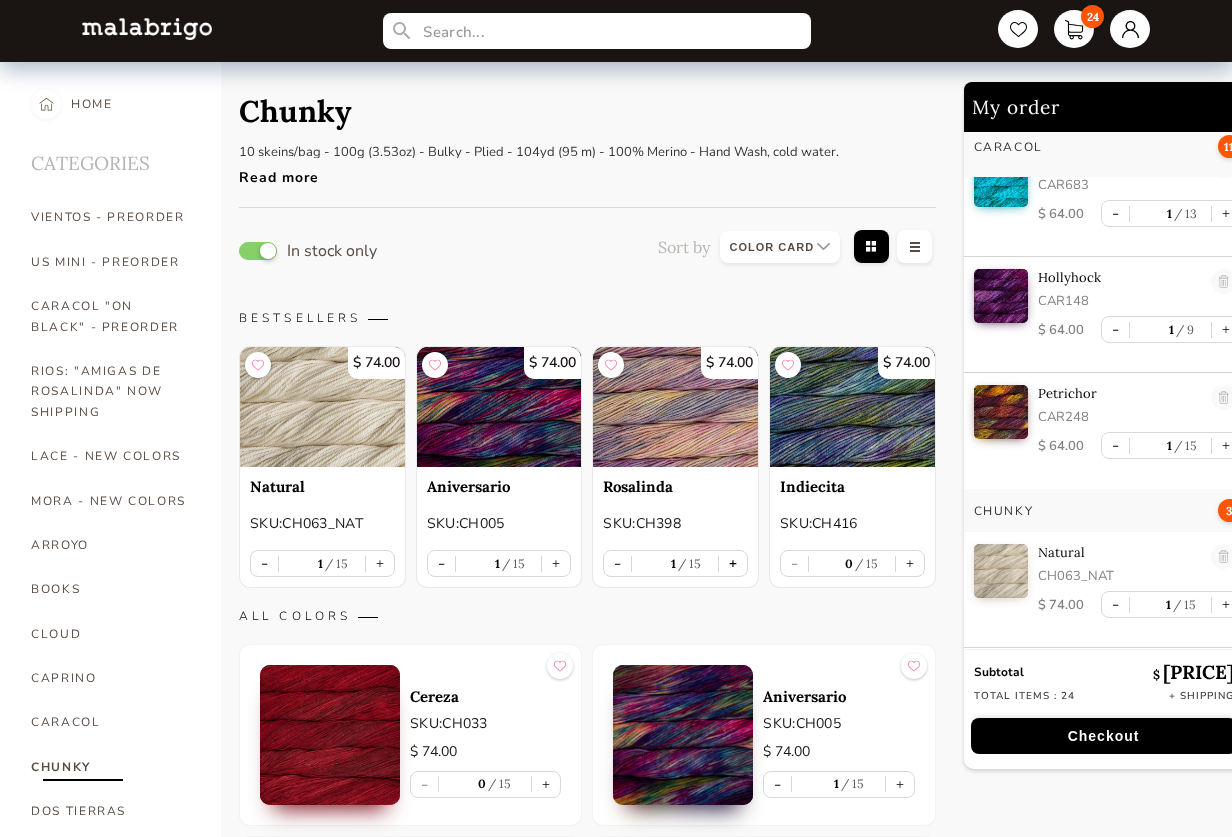 type on "1" 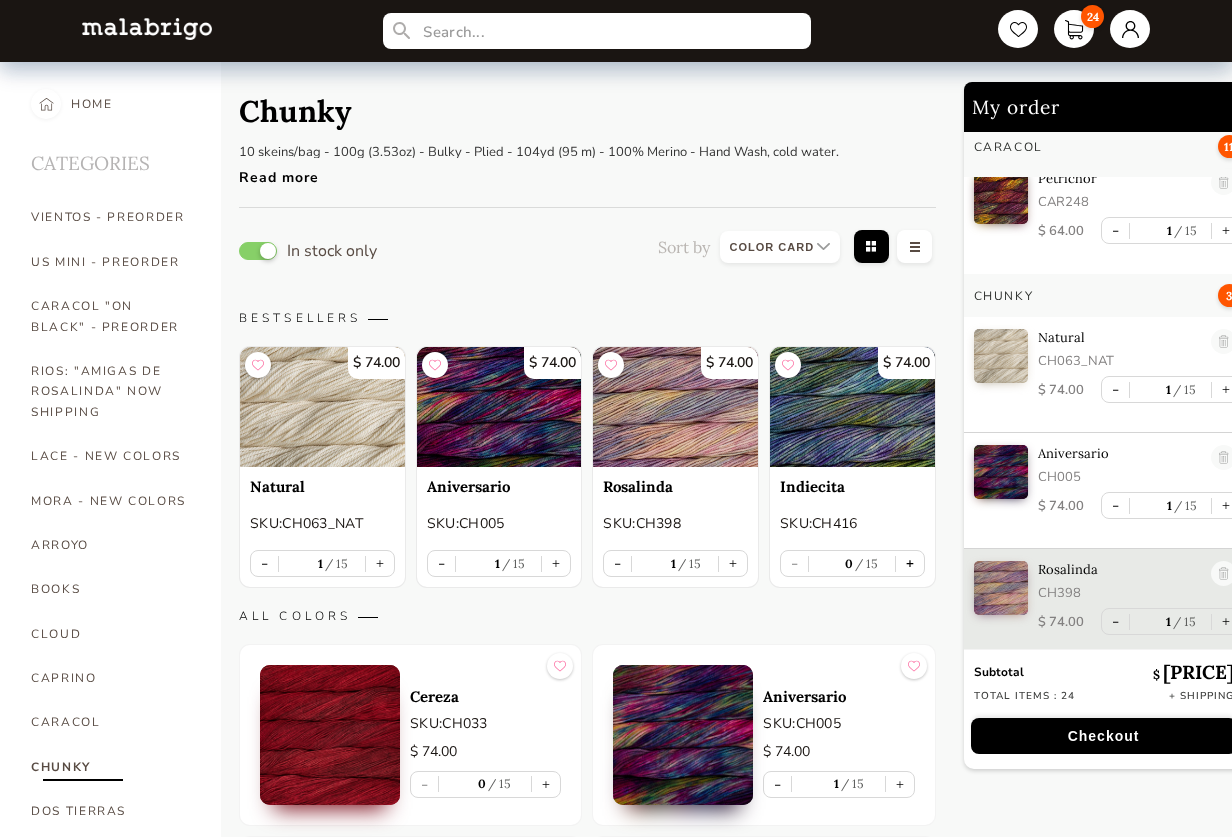 click on "+" at bounding box center (910, 563) 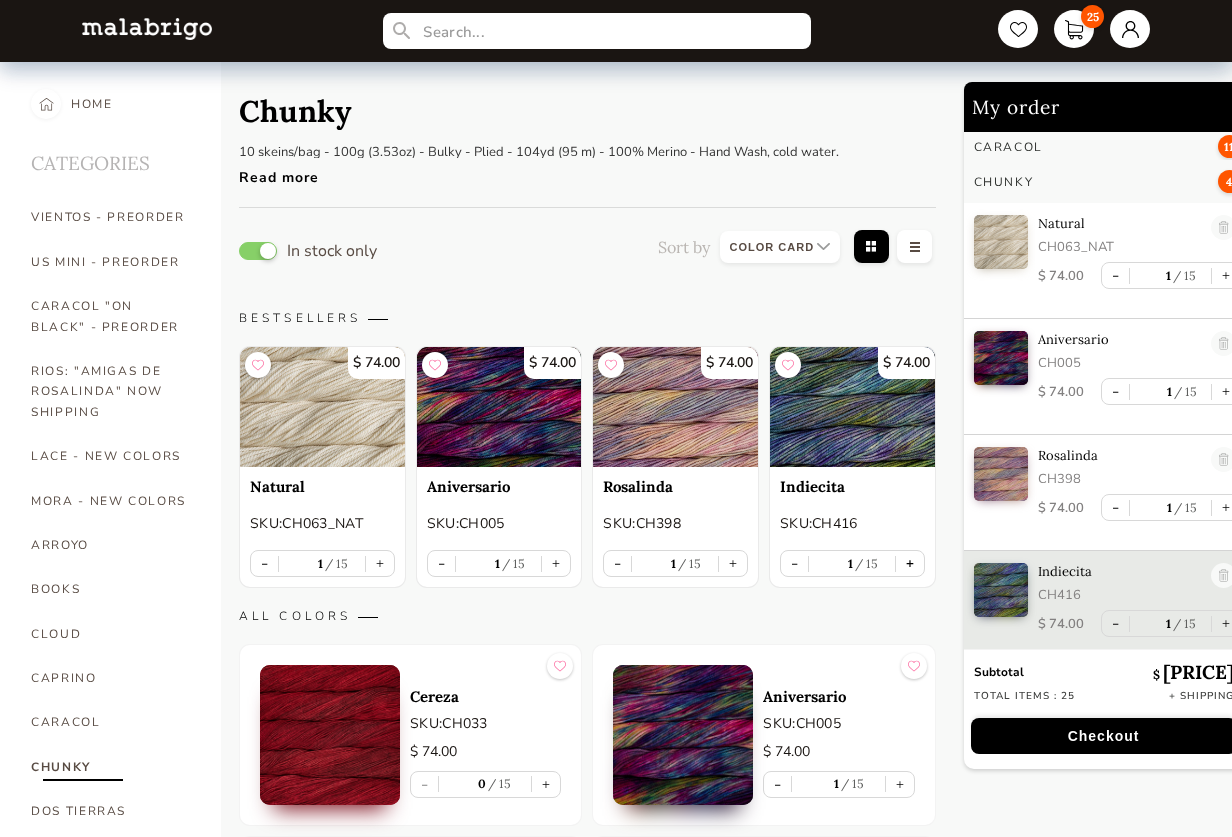 scroll, scrollTop: 2236, scrollLeft: 0, axis: vertical 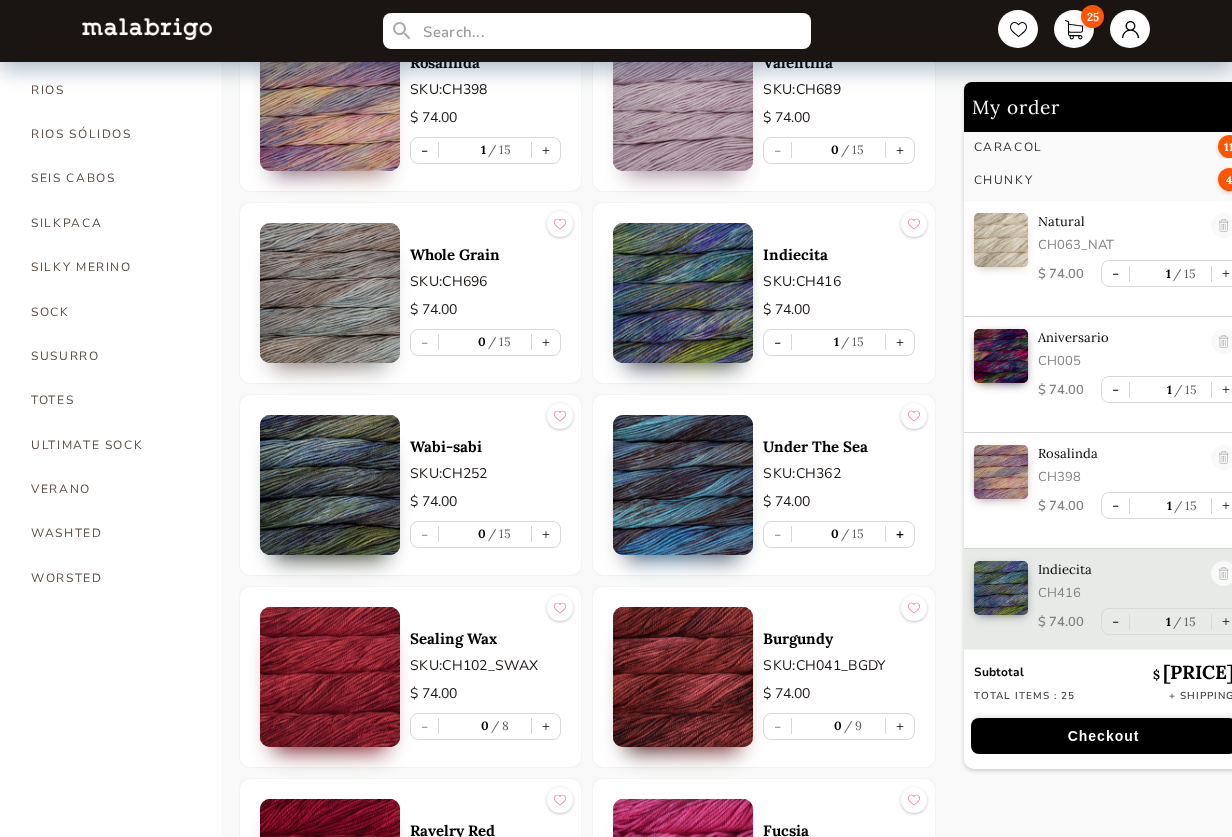 click on "+" at bounding box center [900, 534] 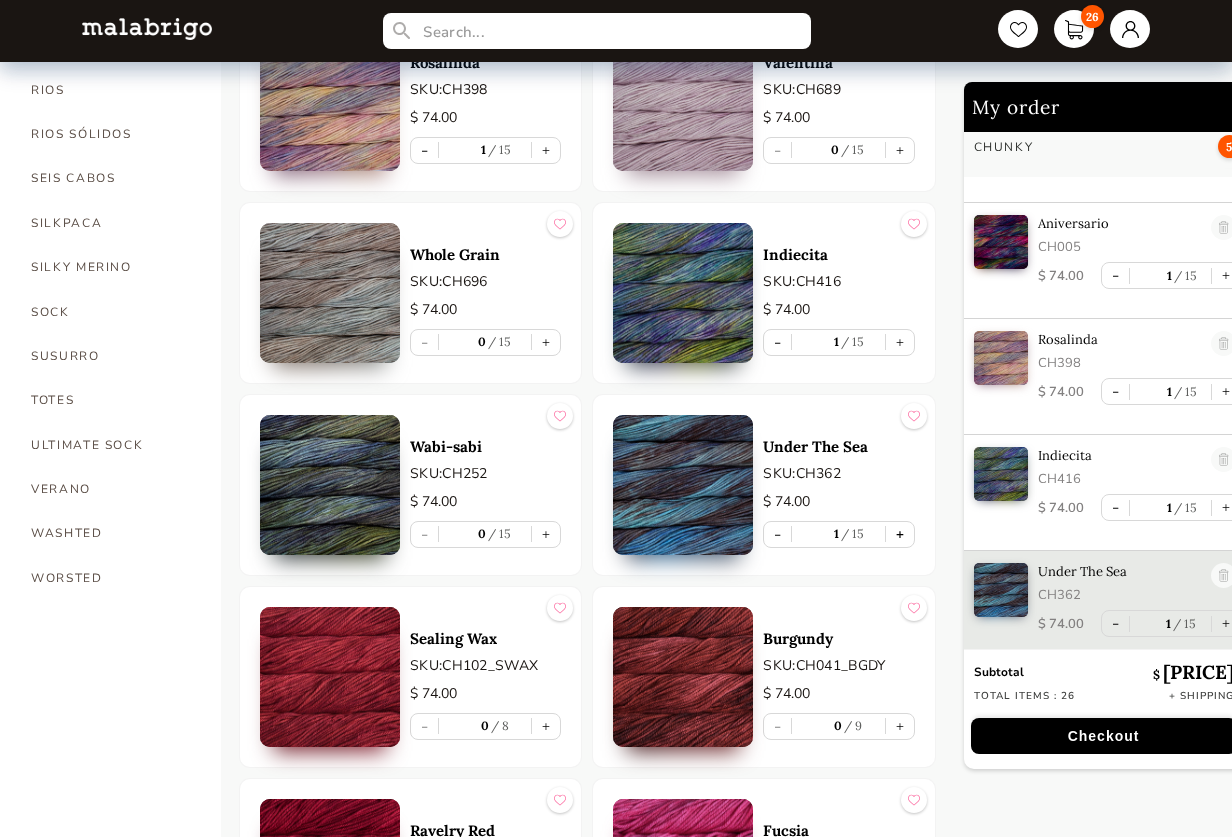 scroll, scrollTop: 2352, scrollLeft: 0, axis: vertical 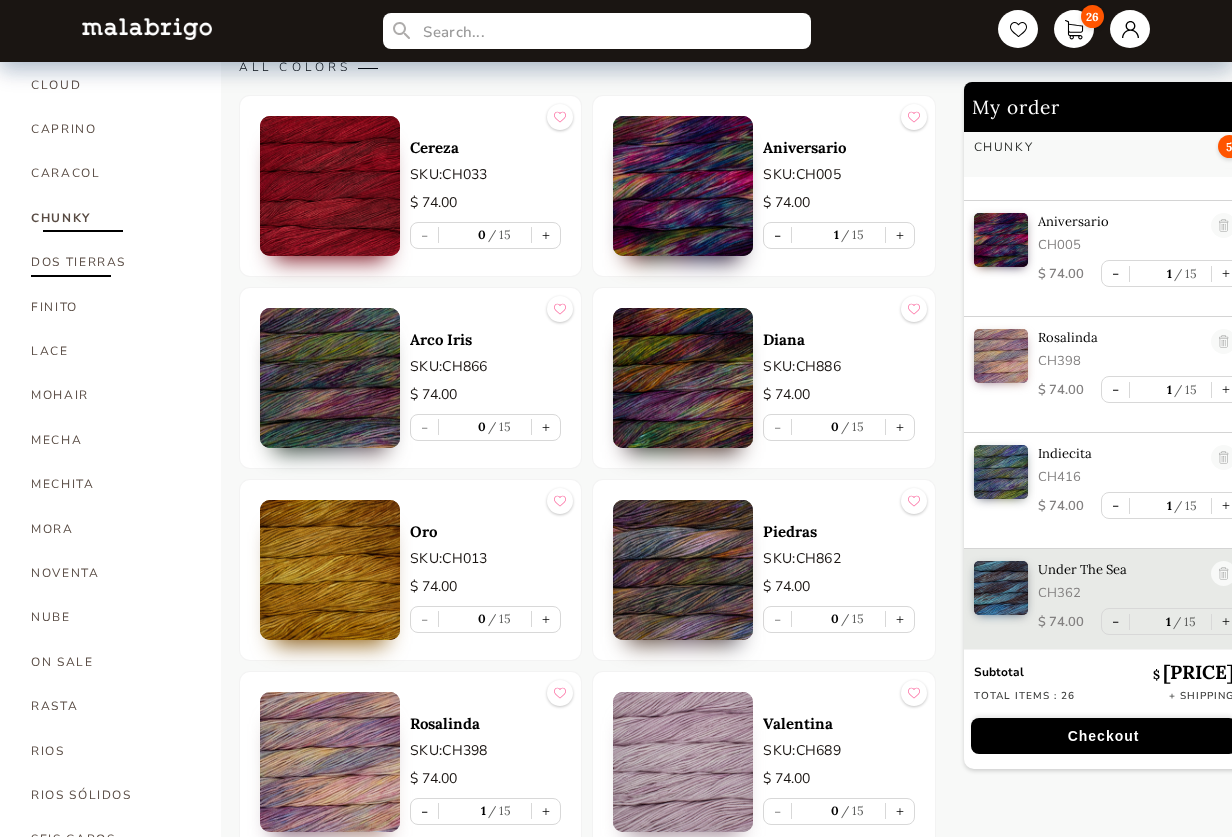 click on "DOS TIERRAS" at bounding box center (111, 262) 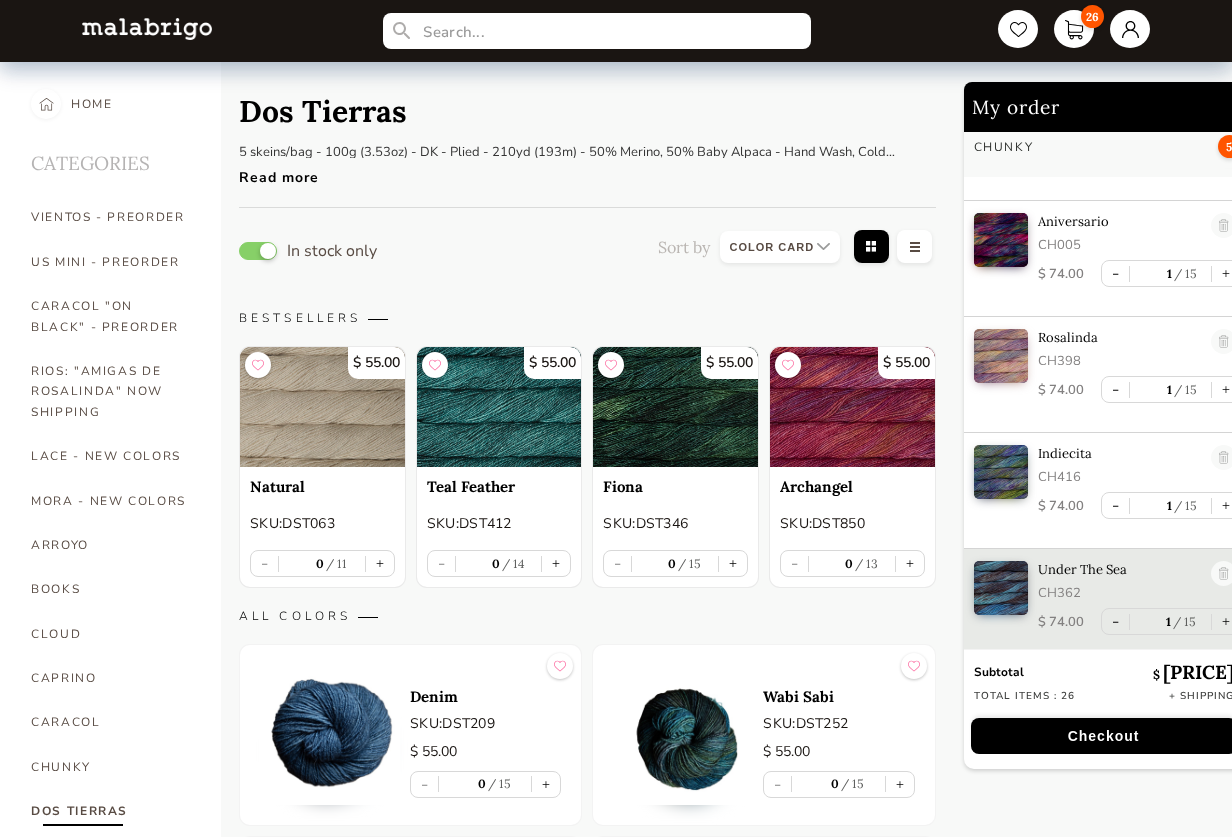 scroll, scrollTop: 0, scrollLeft: 0, axis: both 